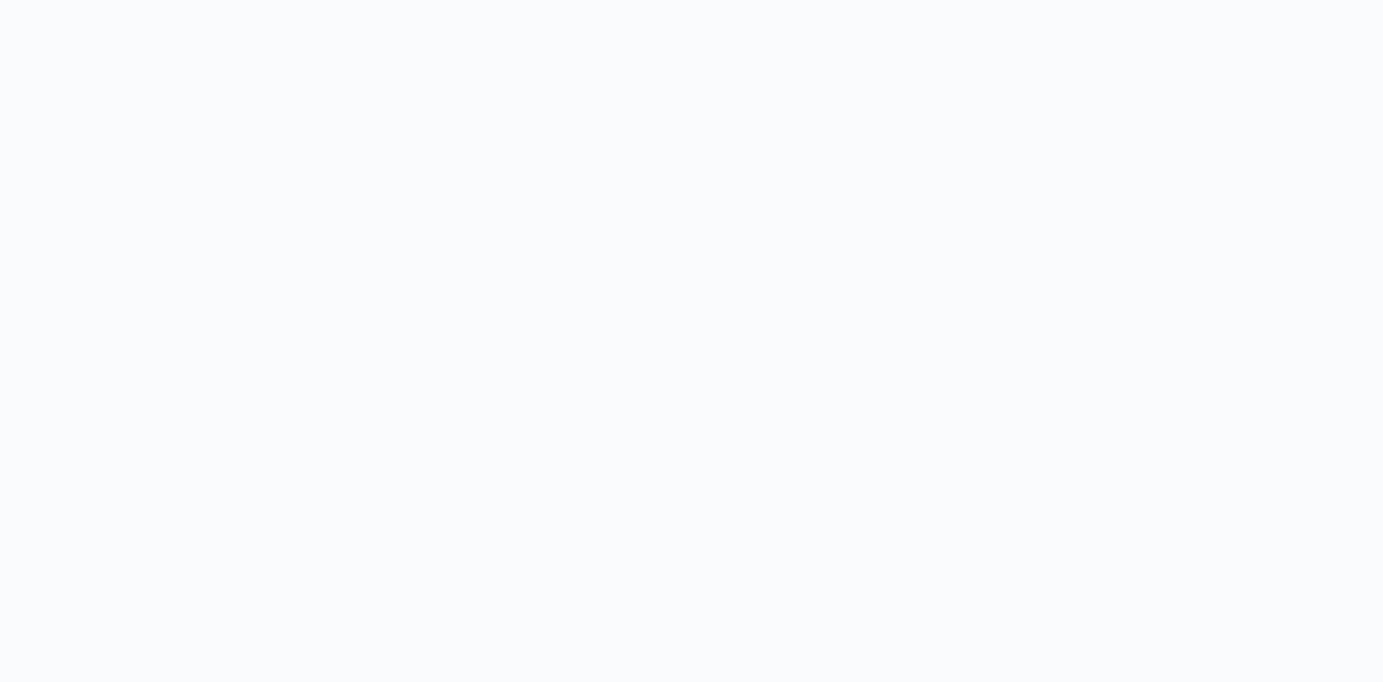 scroll, scrollTop: 0, scrollLeft: 0, axis: both 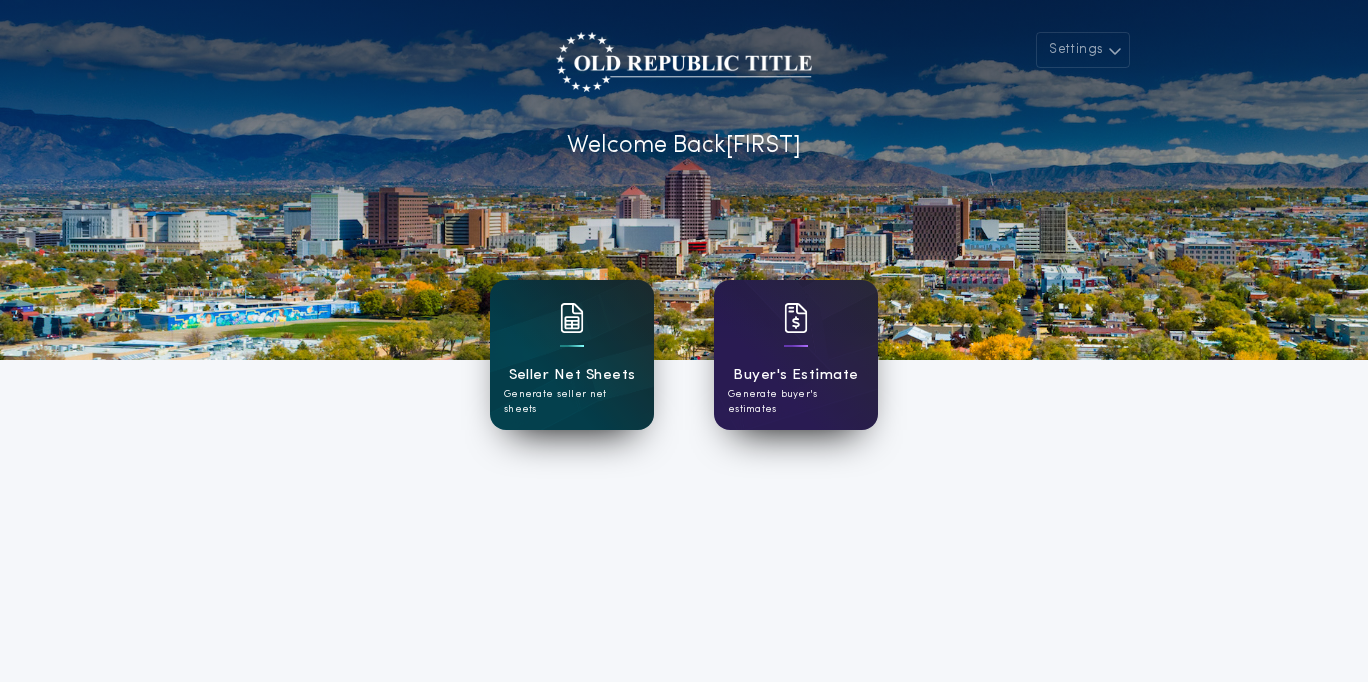 click on "Seller Net Sheets" at bounding box center [572, 375] 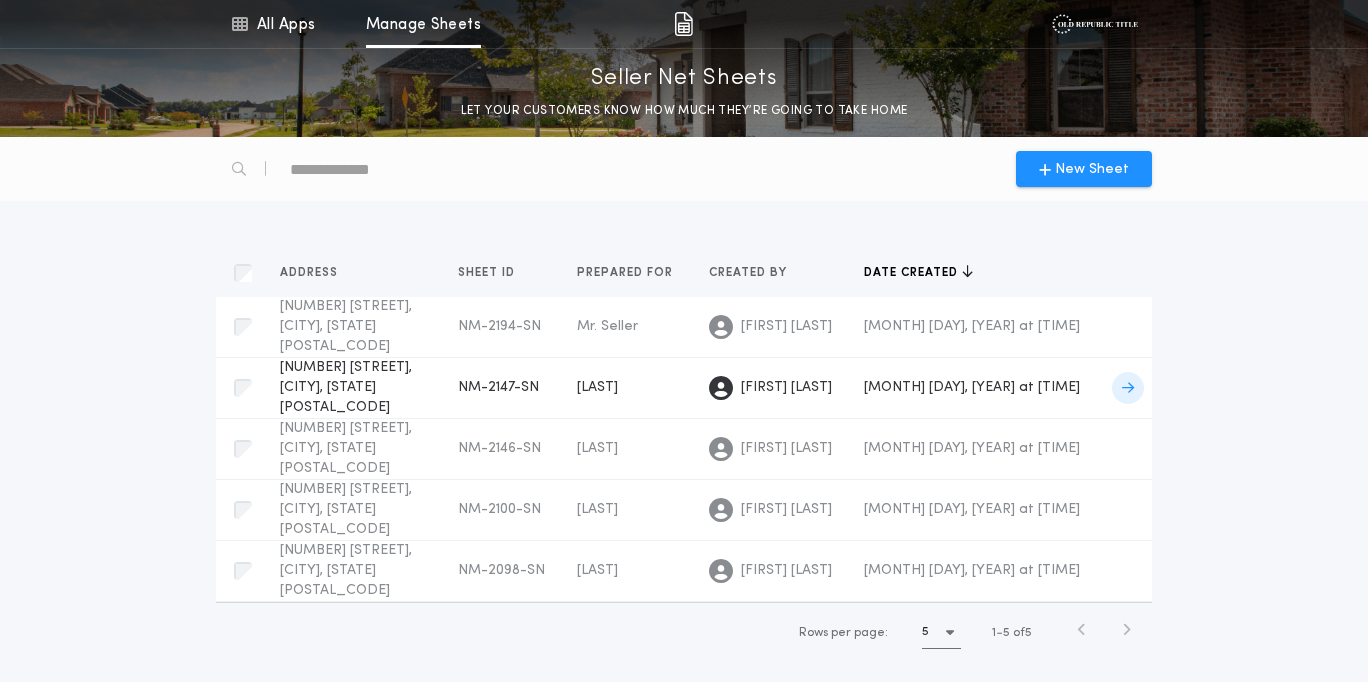 click on "[NUMBER] [STREET], [CITY], [STATE] [POSTAL_CODE]" at bounding box center [346, 387] 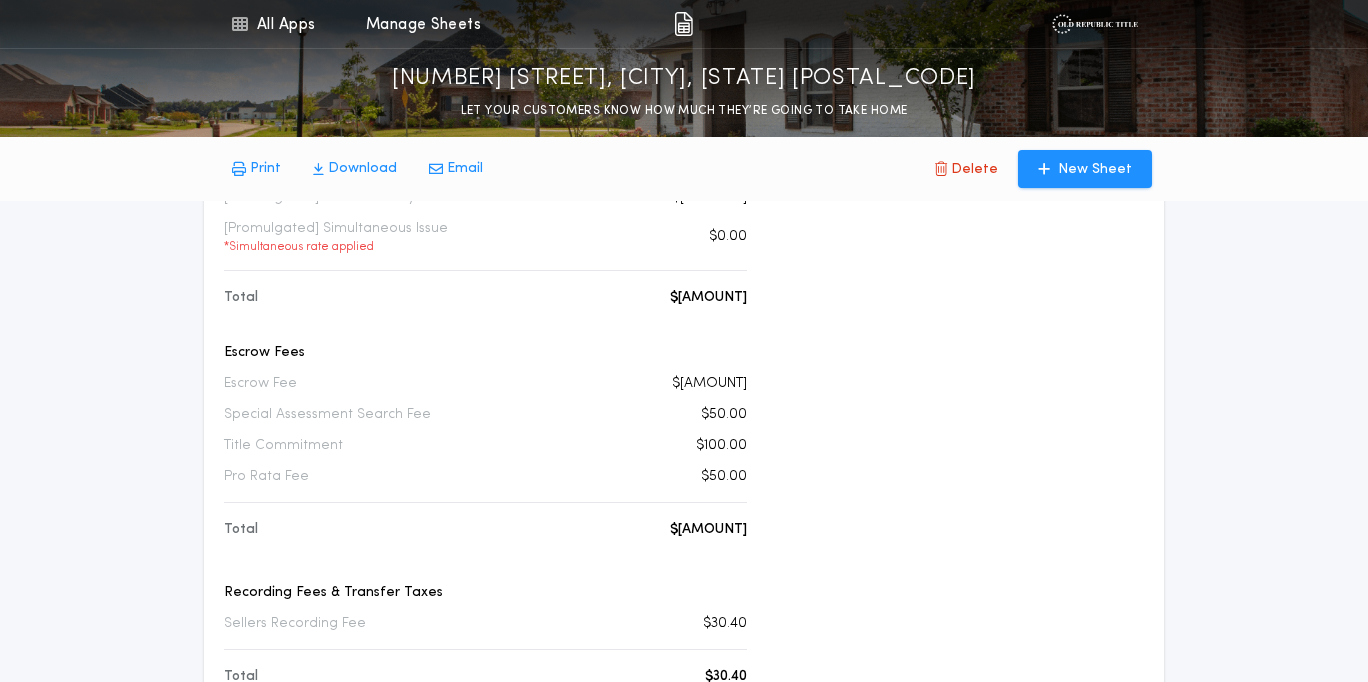 scroll, scrollTop: 0, scrollLeft: 0, axis: both 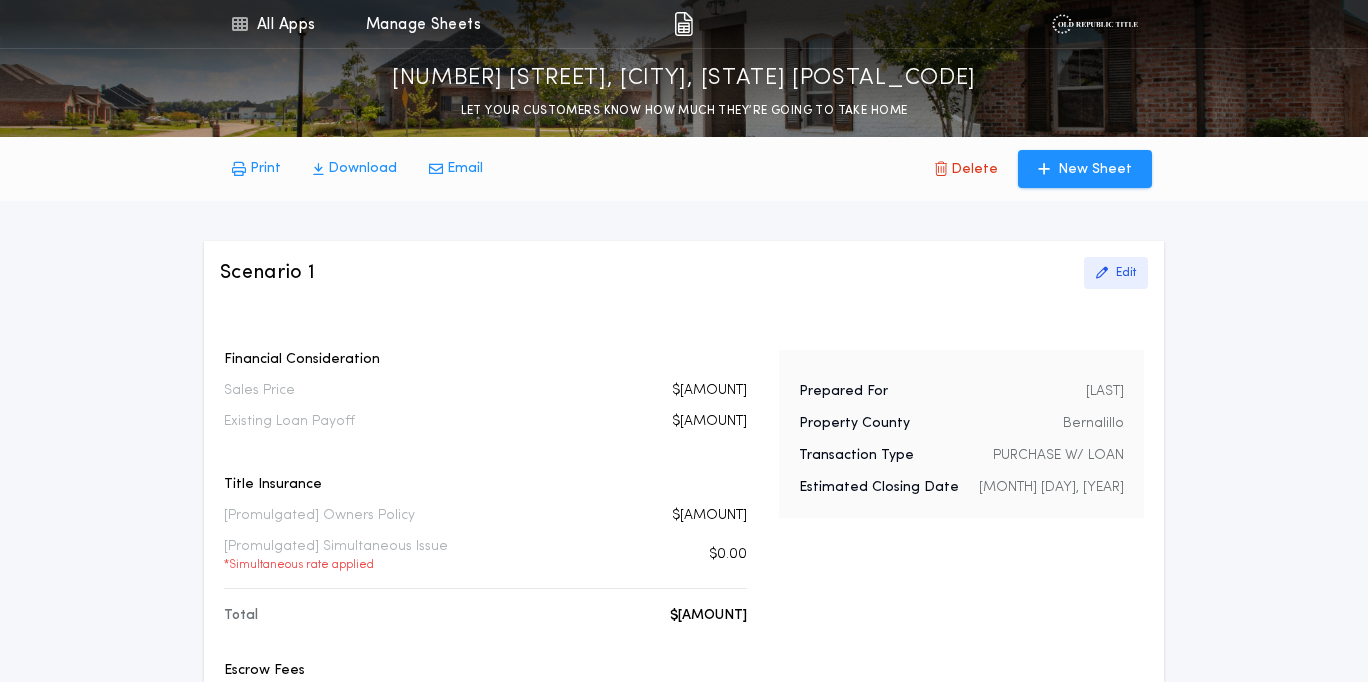 click on "Edit" at bounding box center [1126, 273] 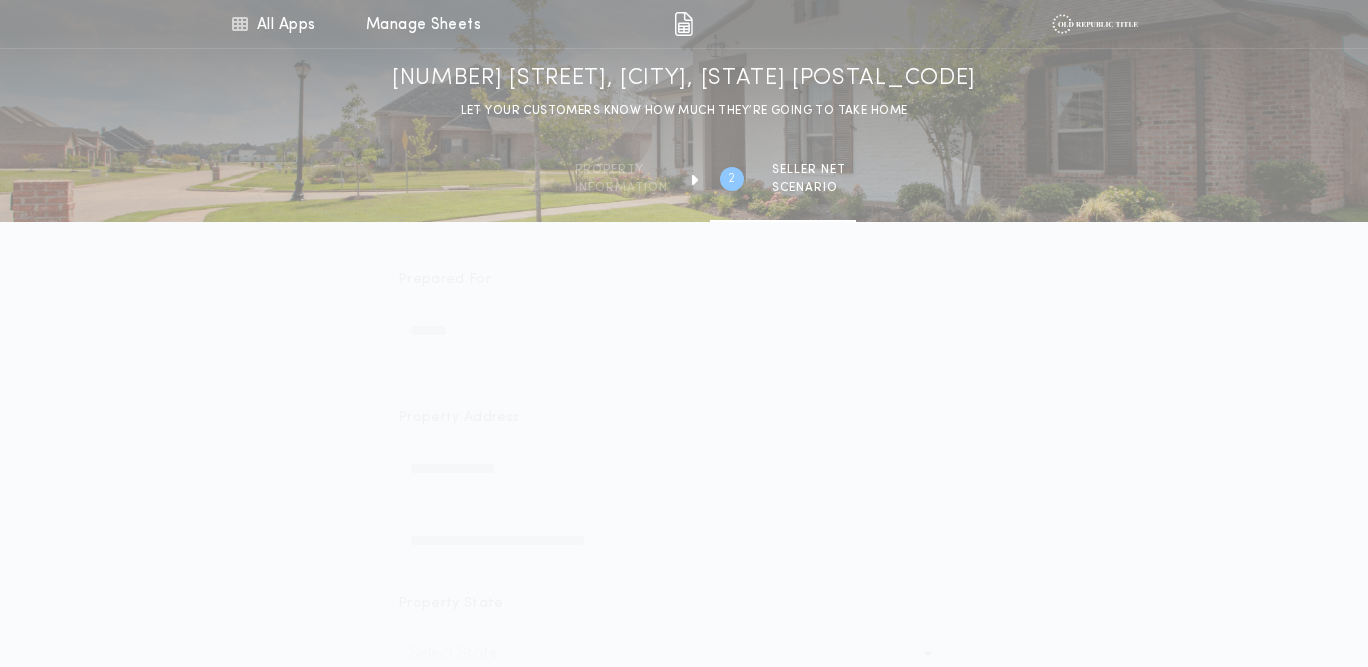 type on "********" 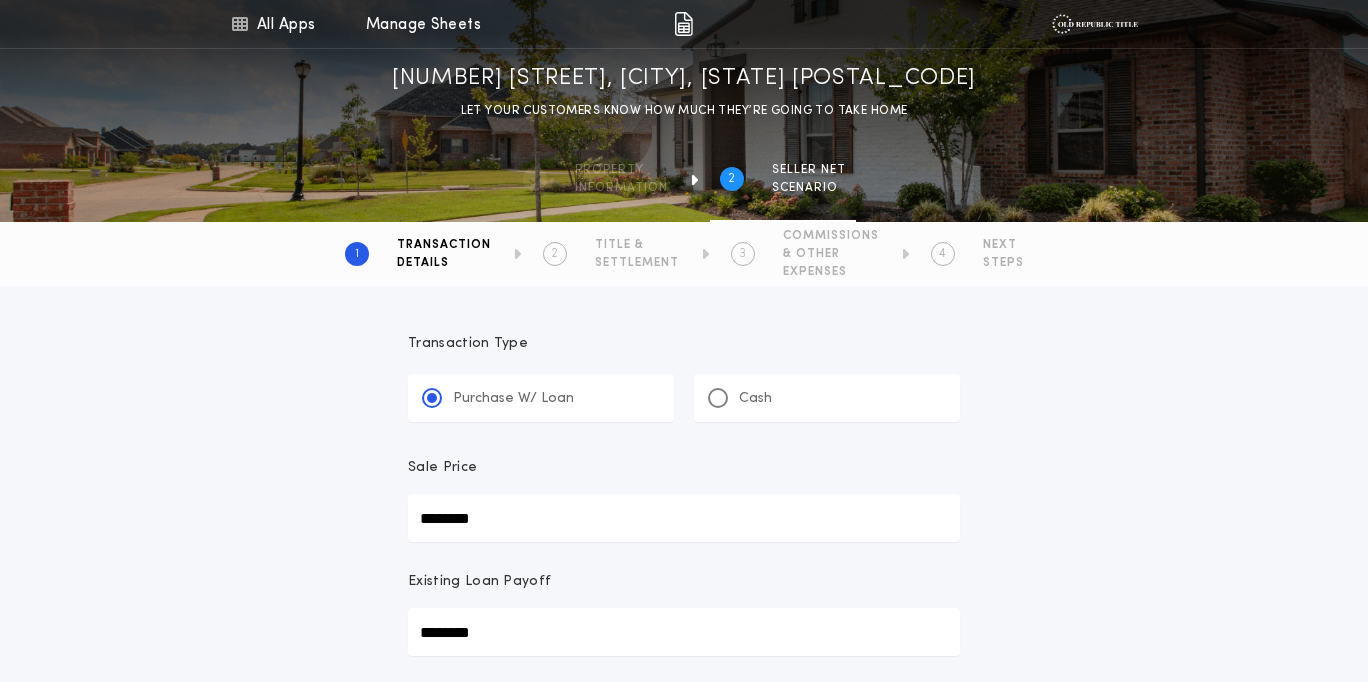click on "********" at bounding box center (684, 518) 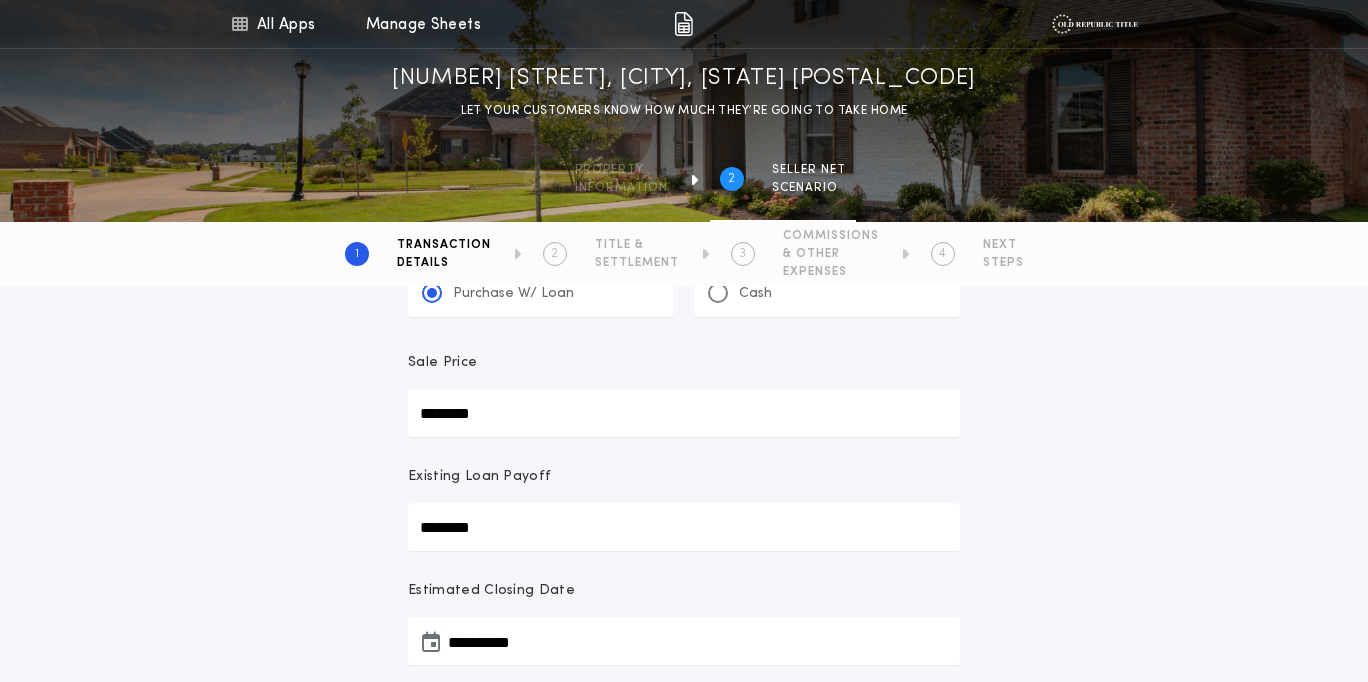 scroll, scrollTop: 272, scrollLeft: 0, axis: vertical 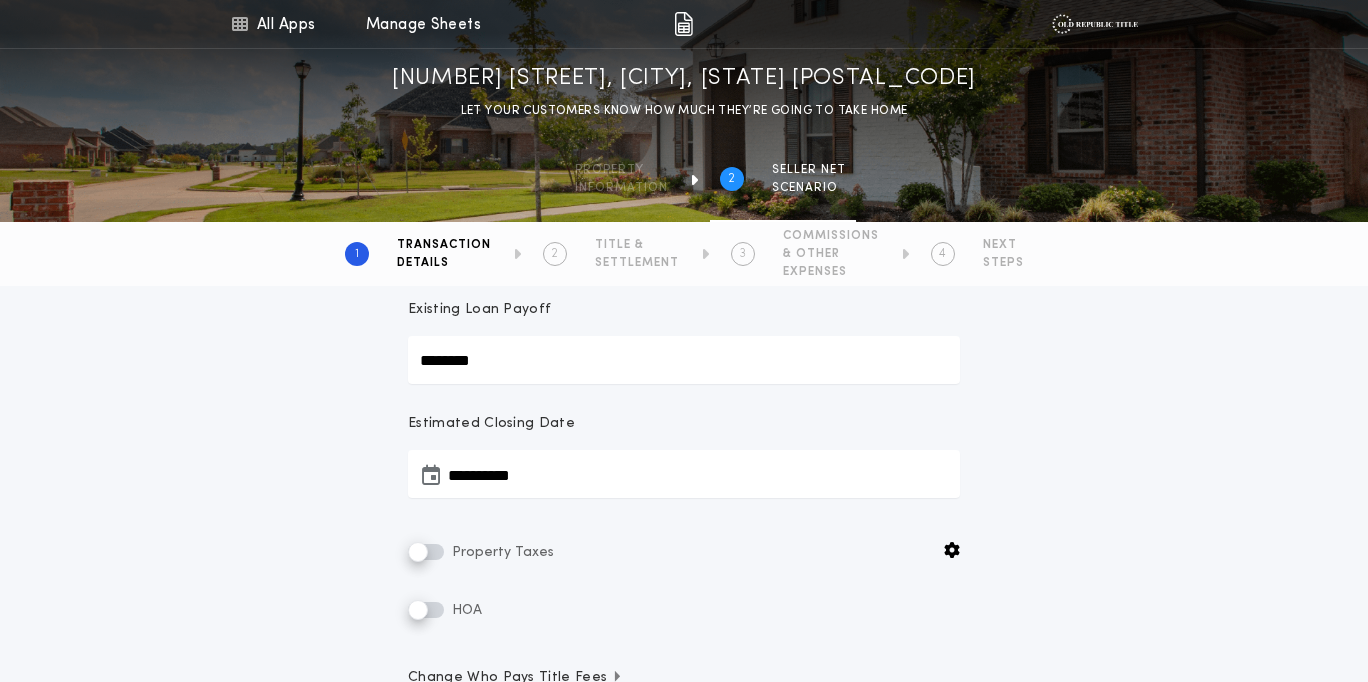 click on "**********" at bounding box center [684, 474] 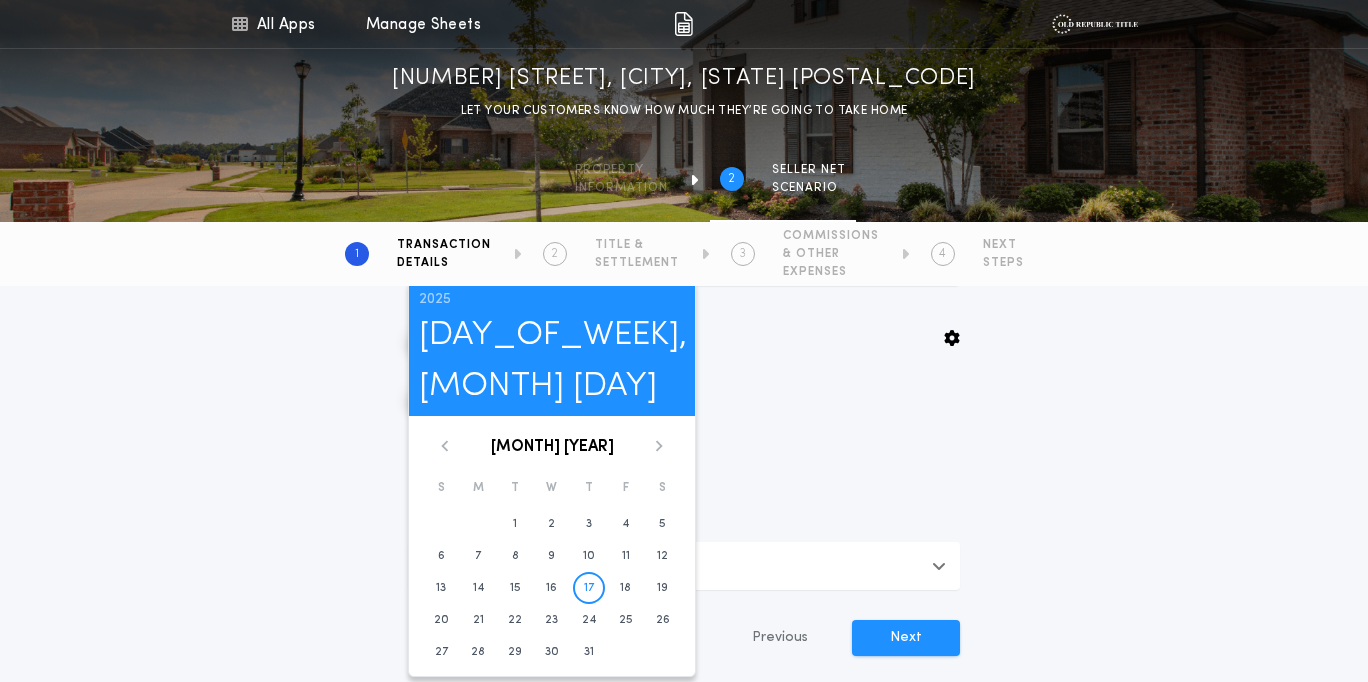 scroll, scrollTop: 517, scrollLeft: 0, axis: vertical 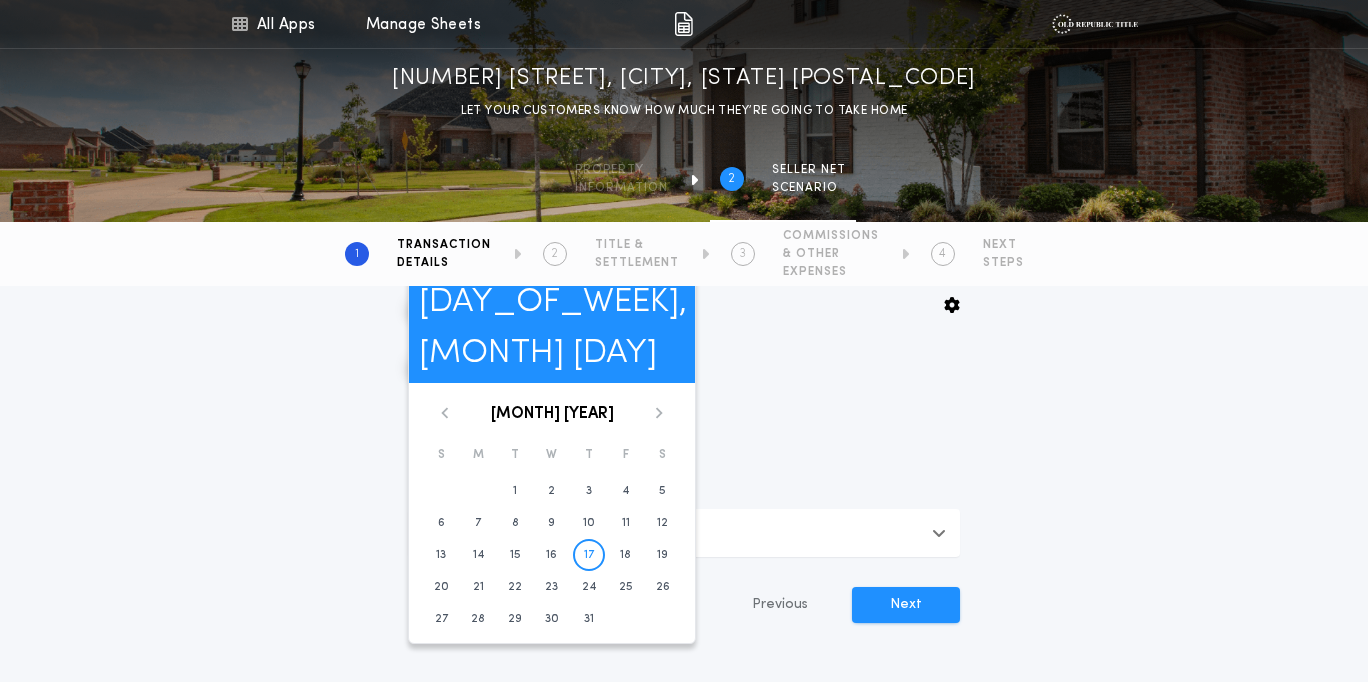 click 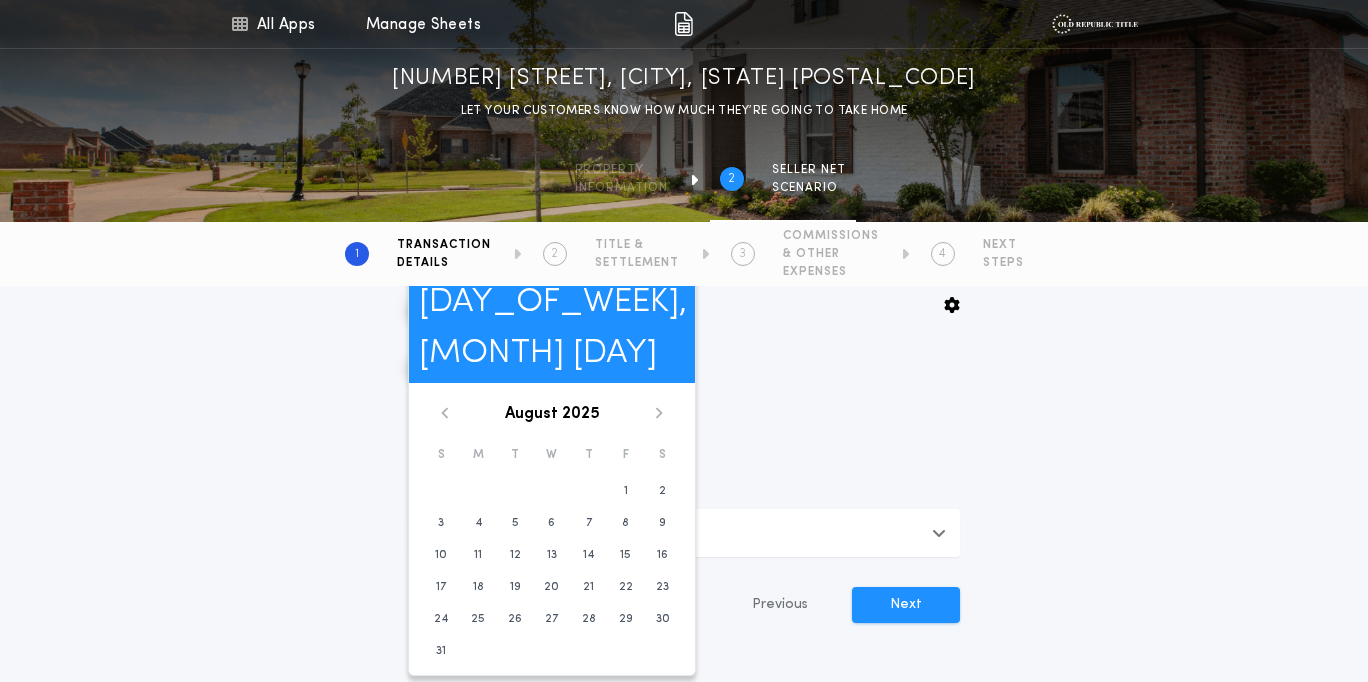click 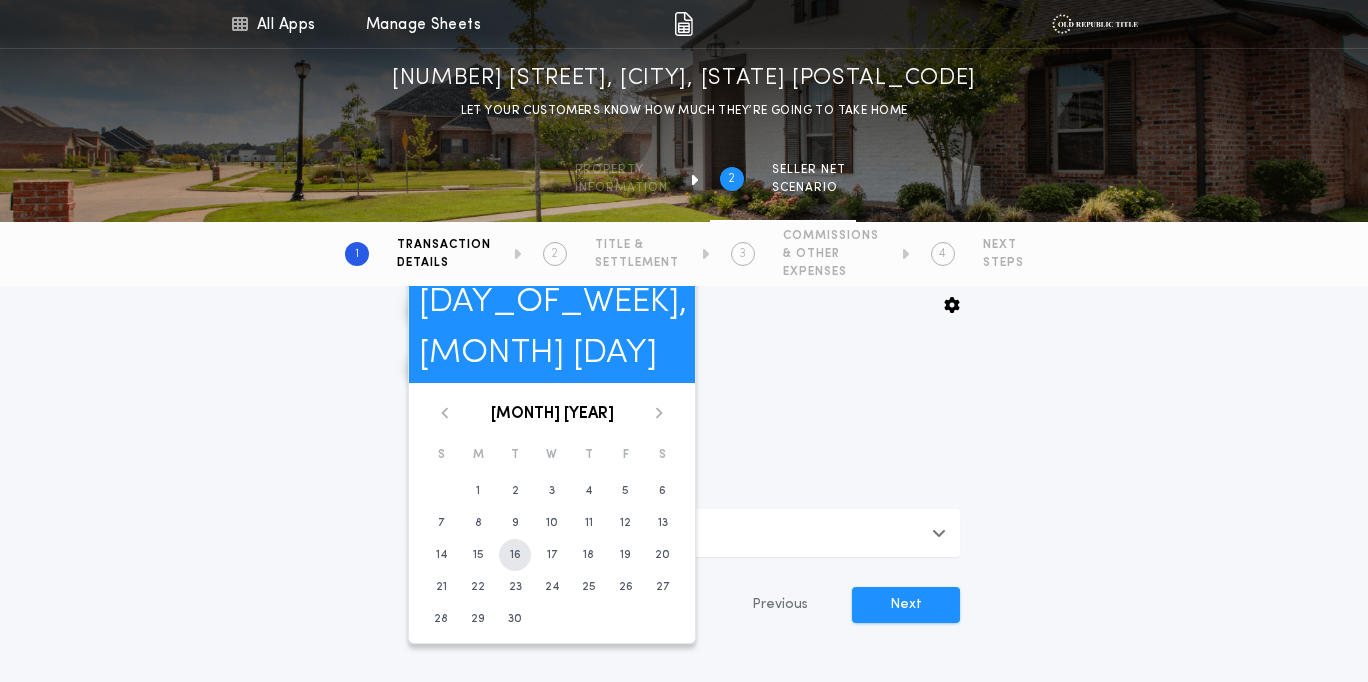 click on "16" at bounding box center (515, 555) 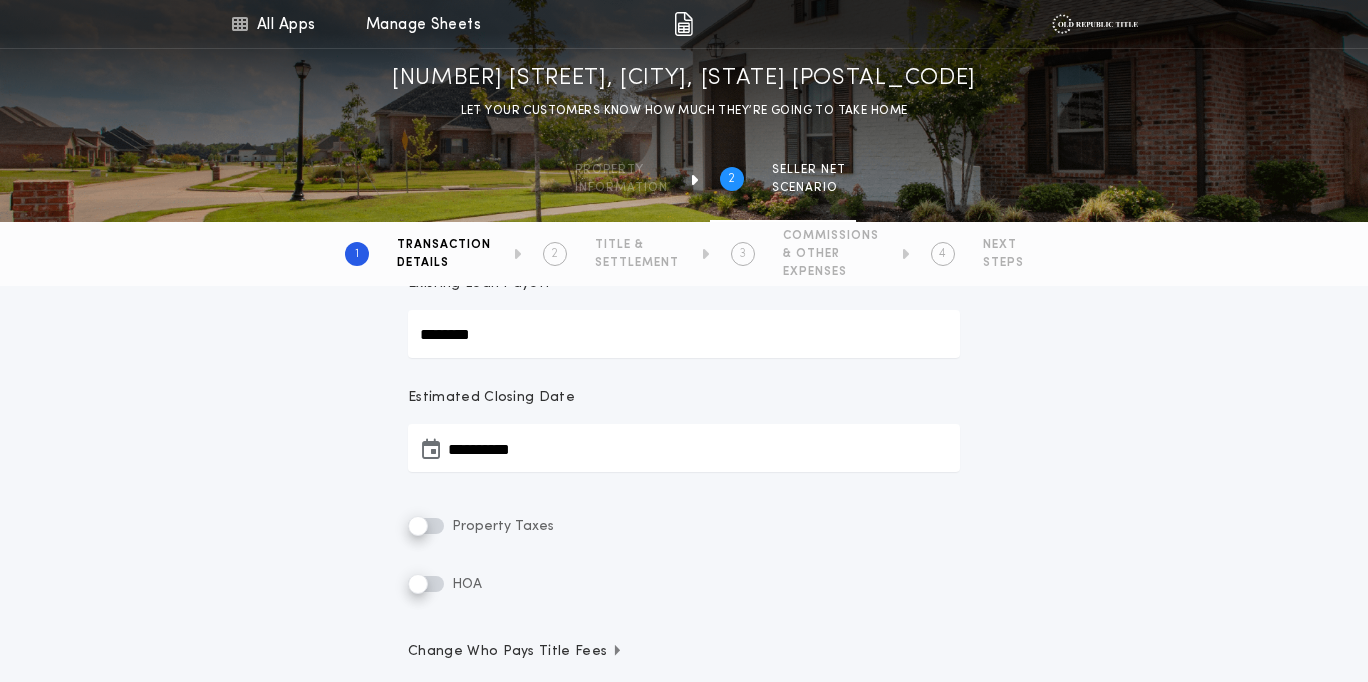 scroll, scrollTop: 293, scrollLeft: 0, axis: vertical 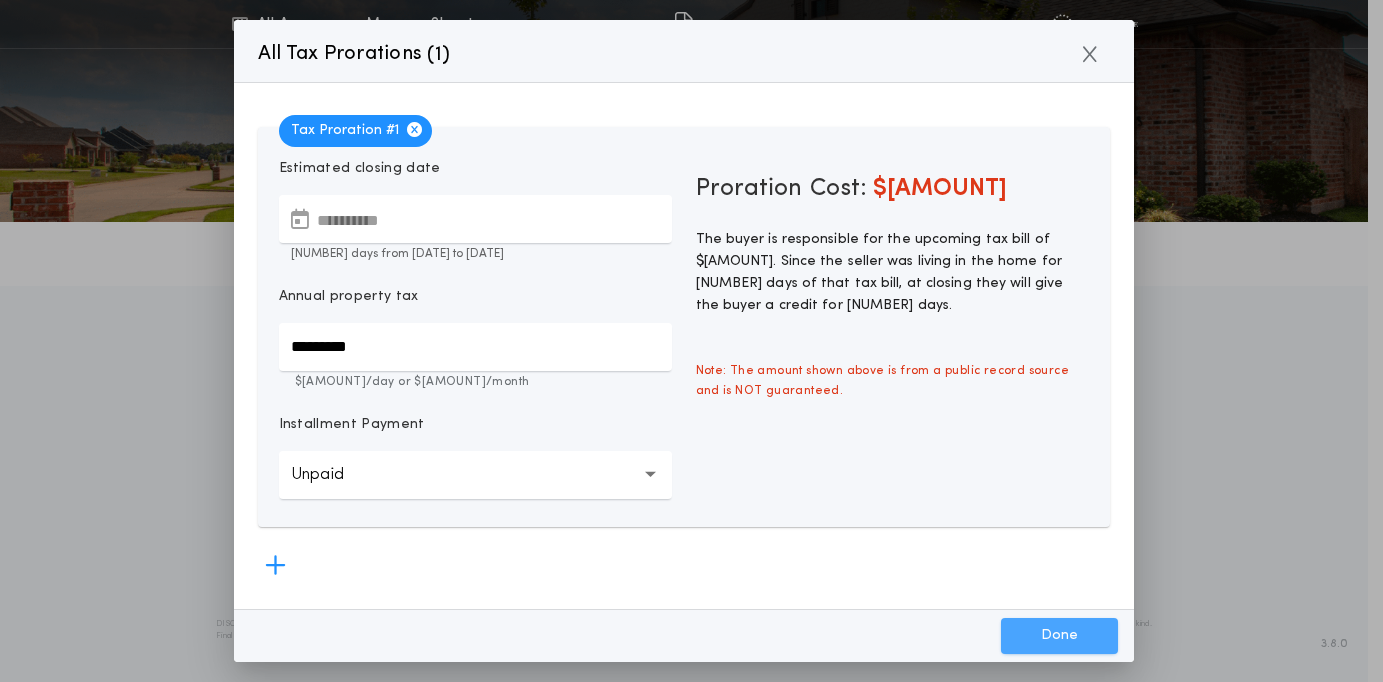 click on "Done" at bounding box center (1059, 636) 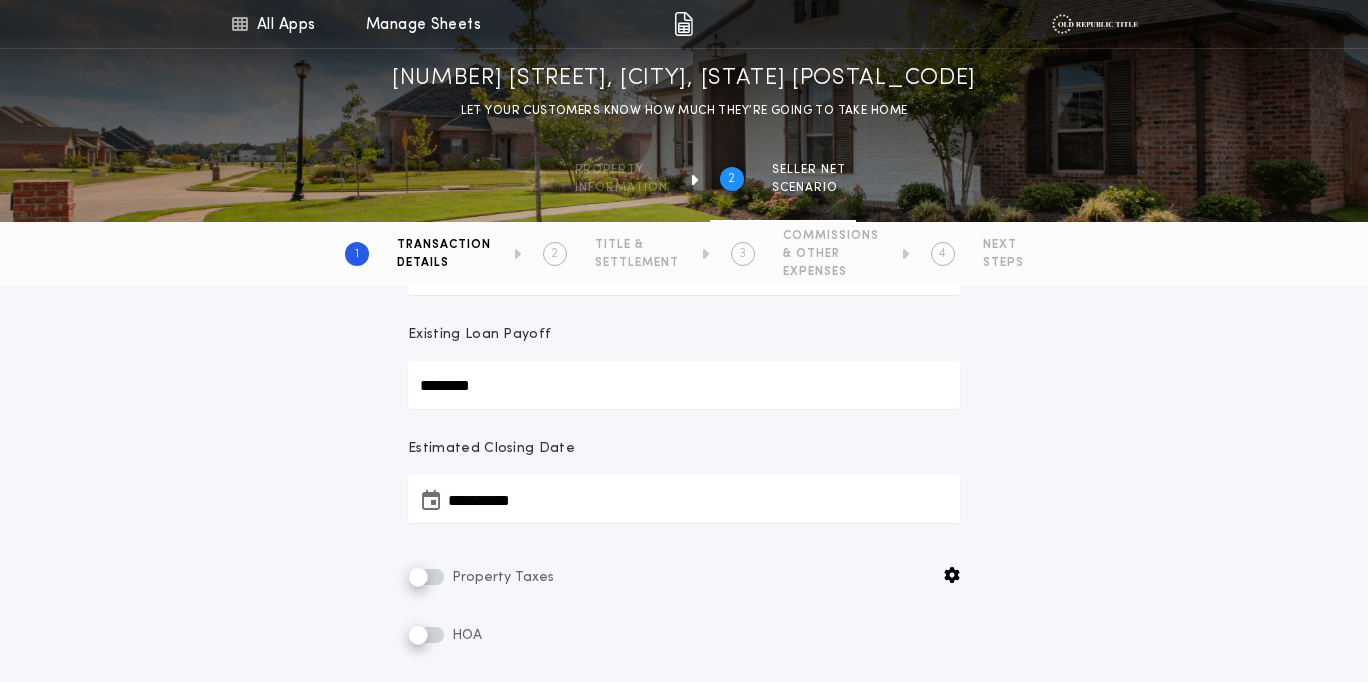 scroll, scrollTop: 597, scrollLeft: 0, axis: vertical 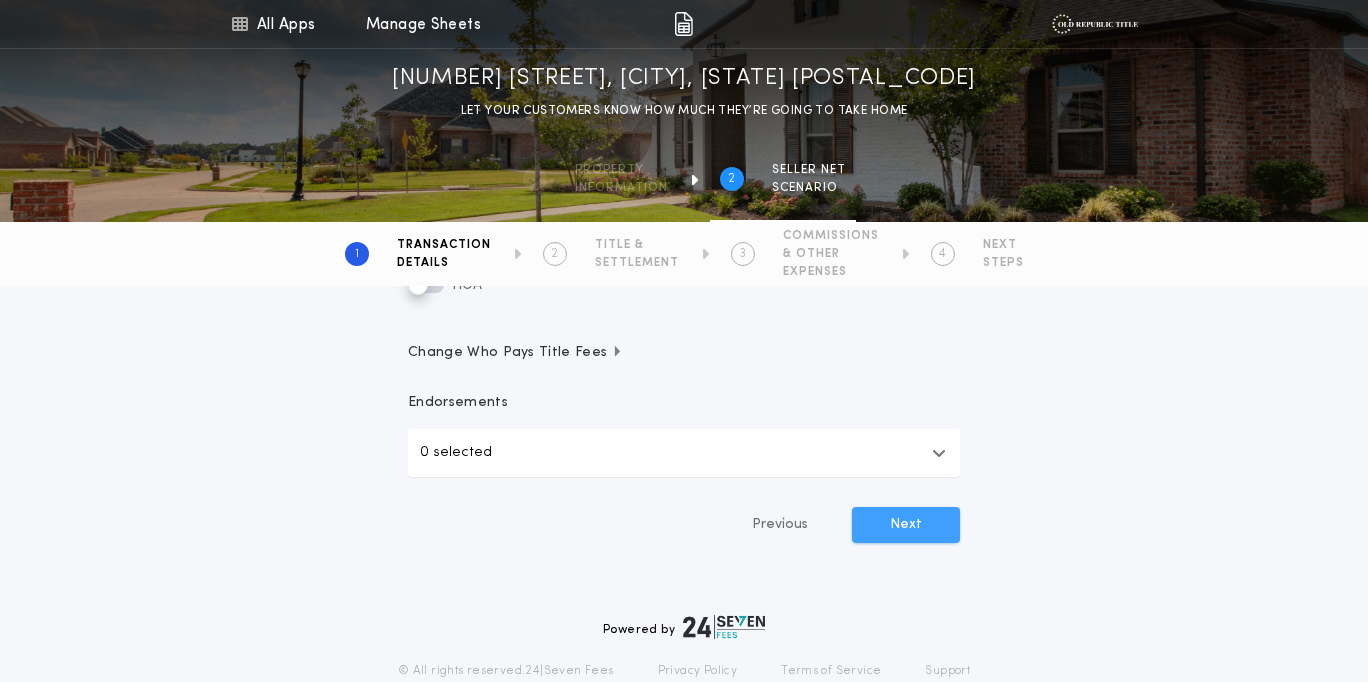 click on "Next" at bounding box center [906, 525] 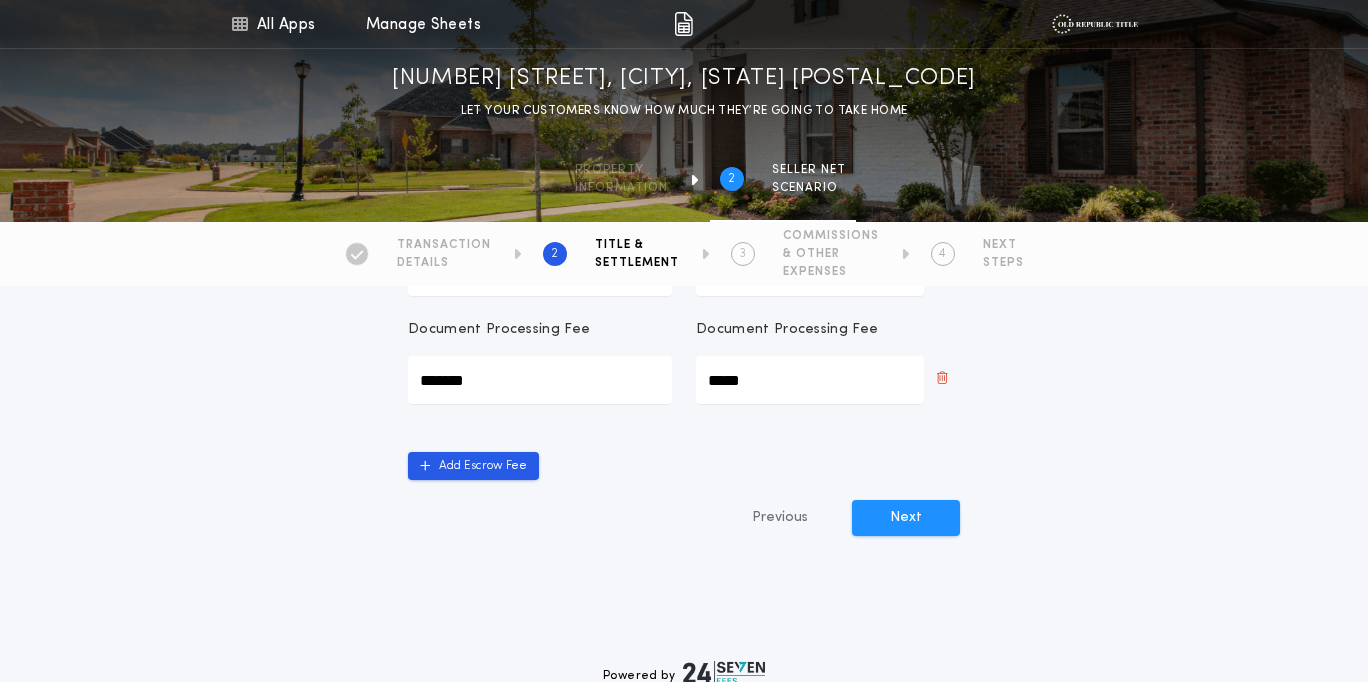 scroll, scrollTop: 617, scrollLeft: 0, axis: vertical 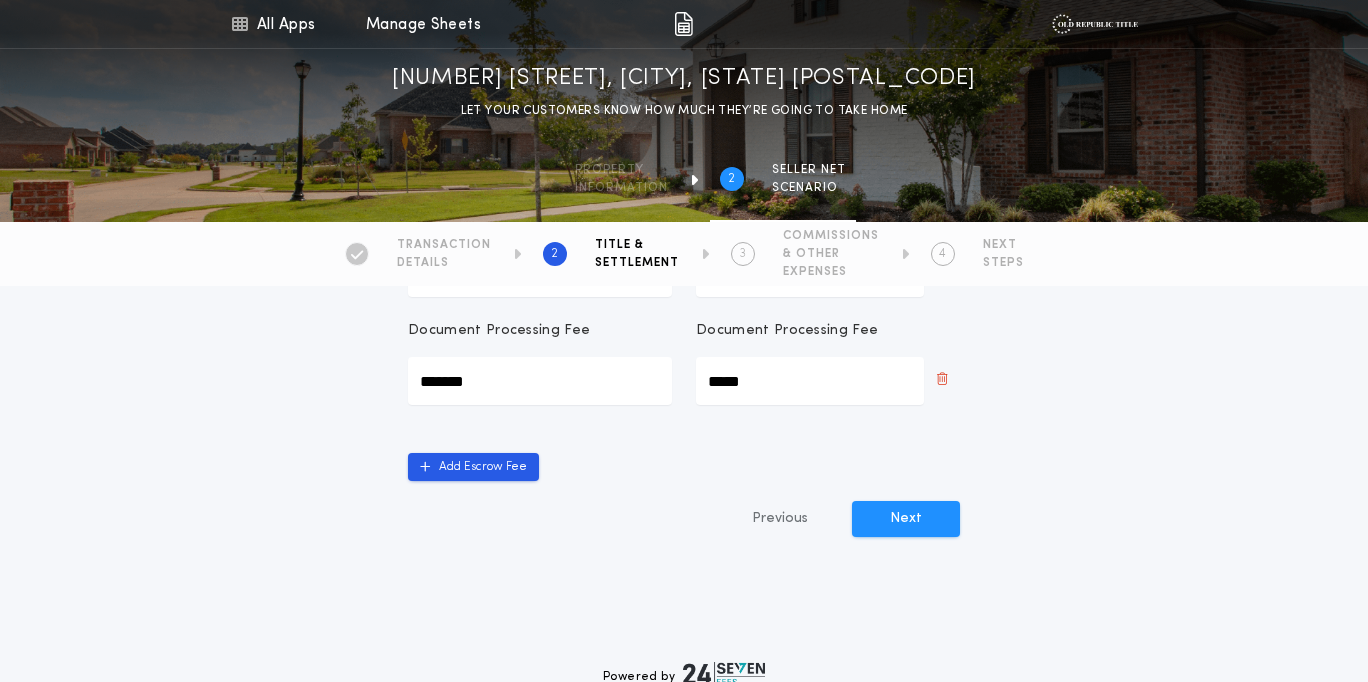 click on "*******" at bounding box center [540, 381] 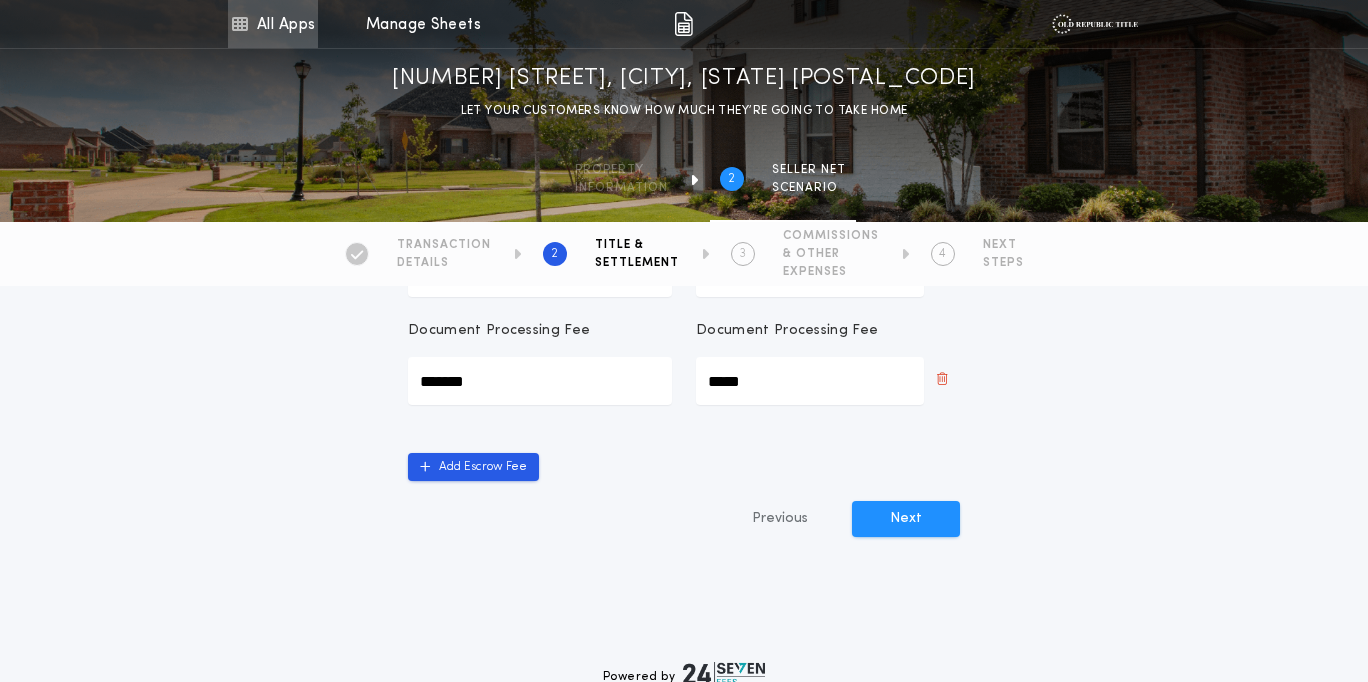 type on "*******" 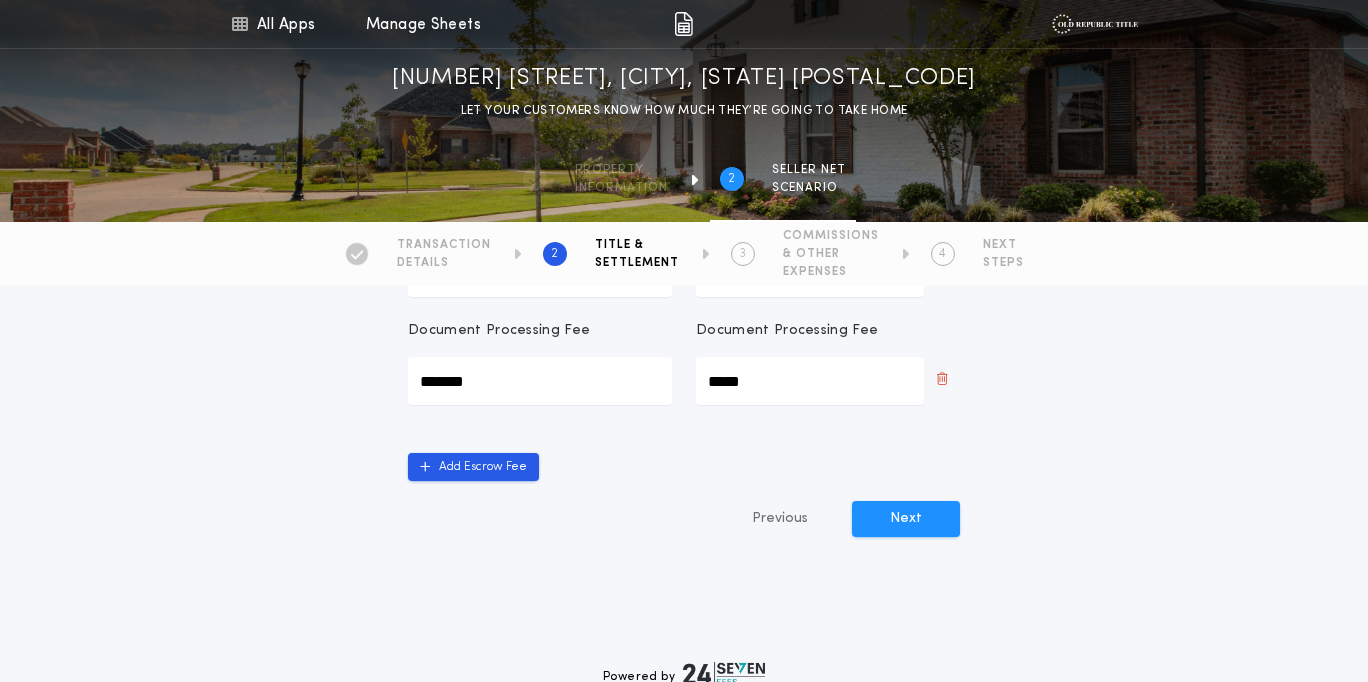 click on "*****" at bounding box center [810, 381] 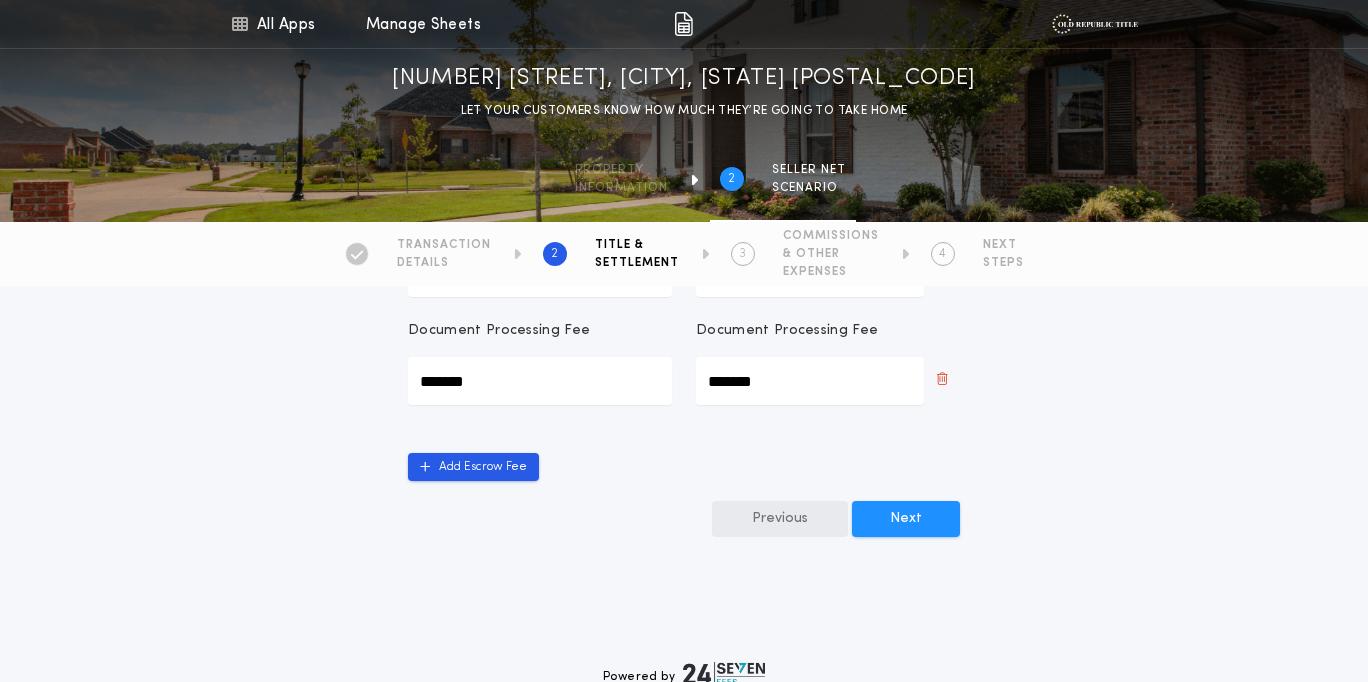 type on "*******" 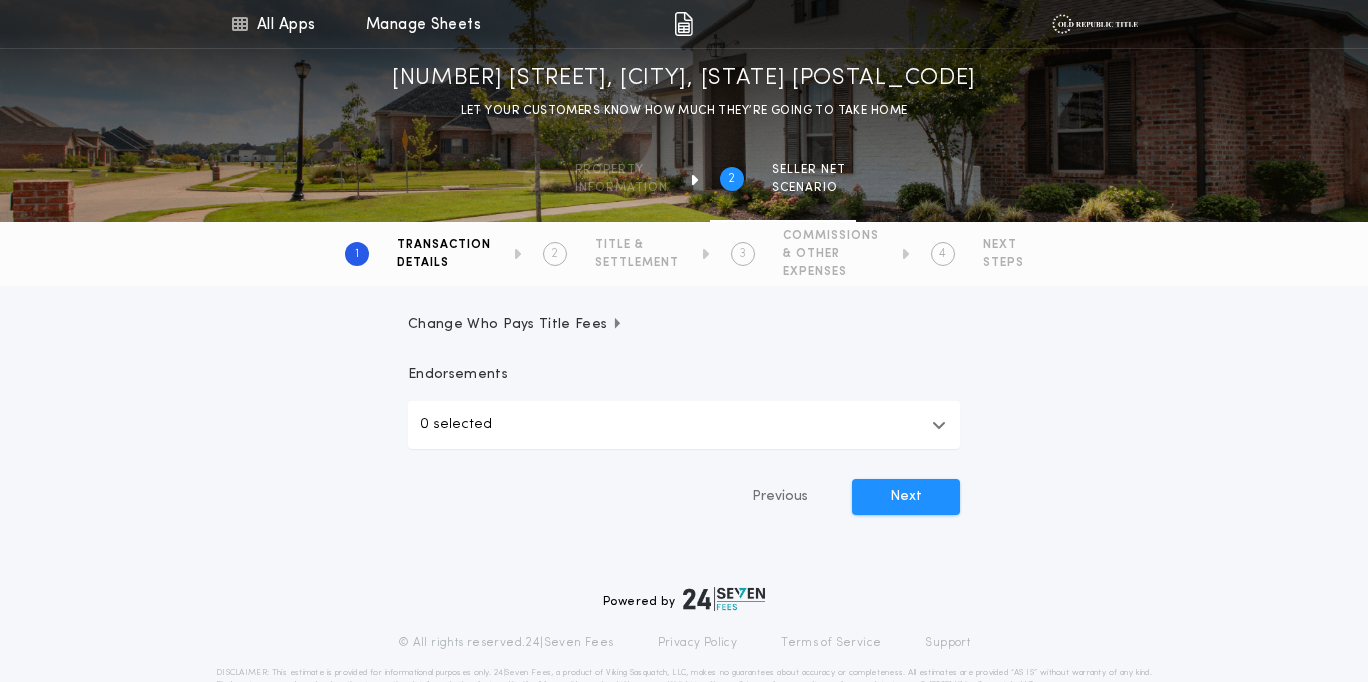 scroll, scrollTop: 674, scrollLeft: 0, axis: vertical 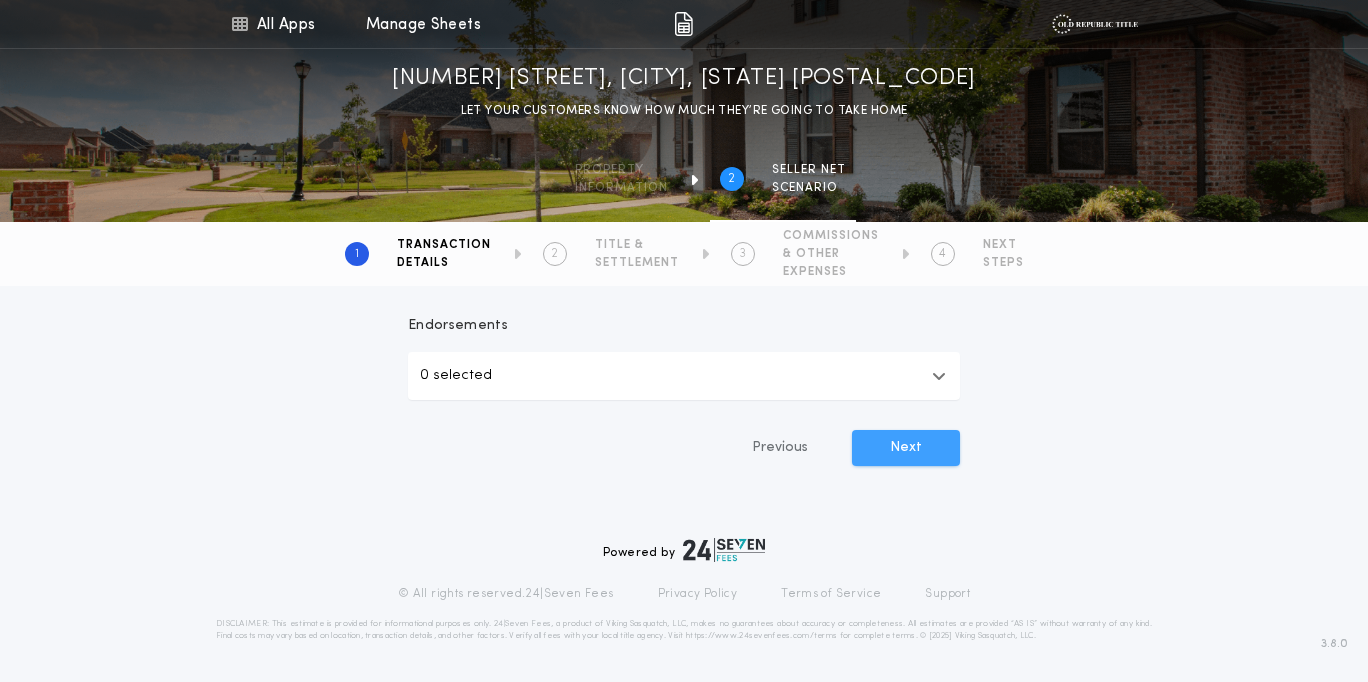 click on "Next" at bounding box center [906, 448] 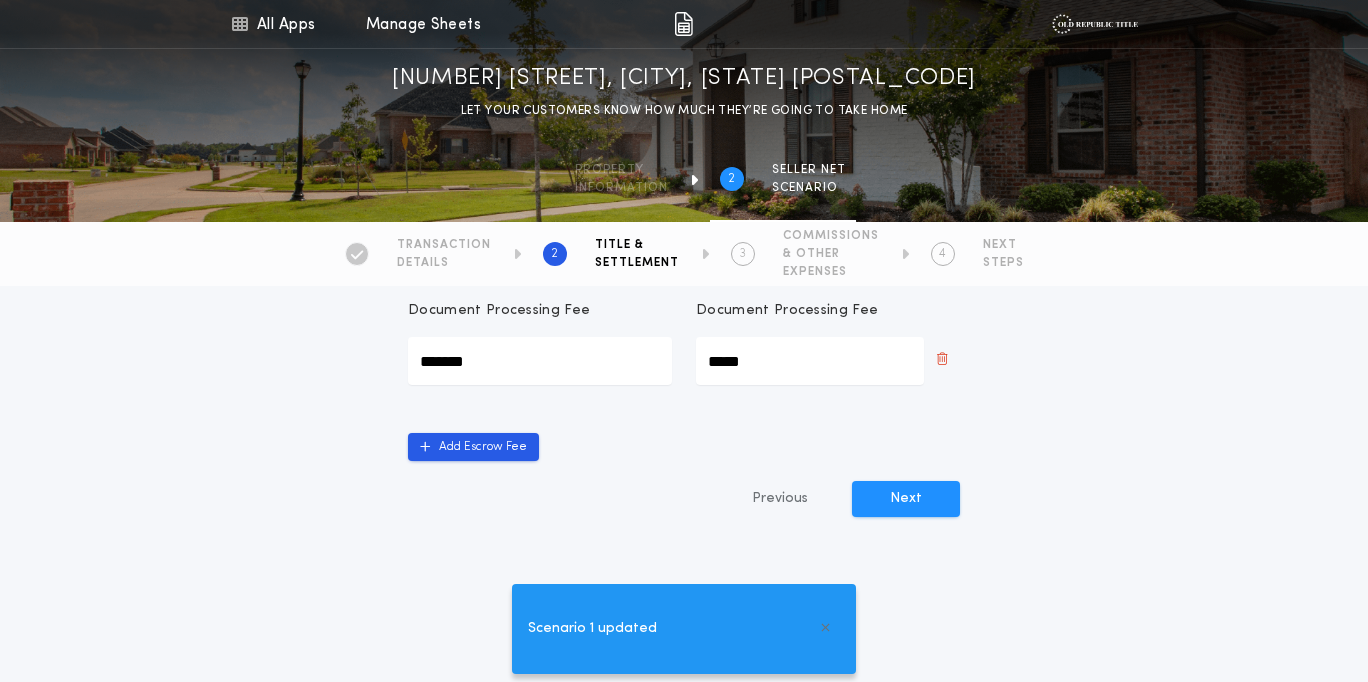 scroll, scrollTop: 635, scrollLeft: 0, axis: vertical 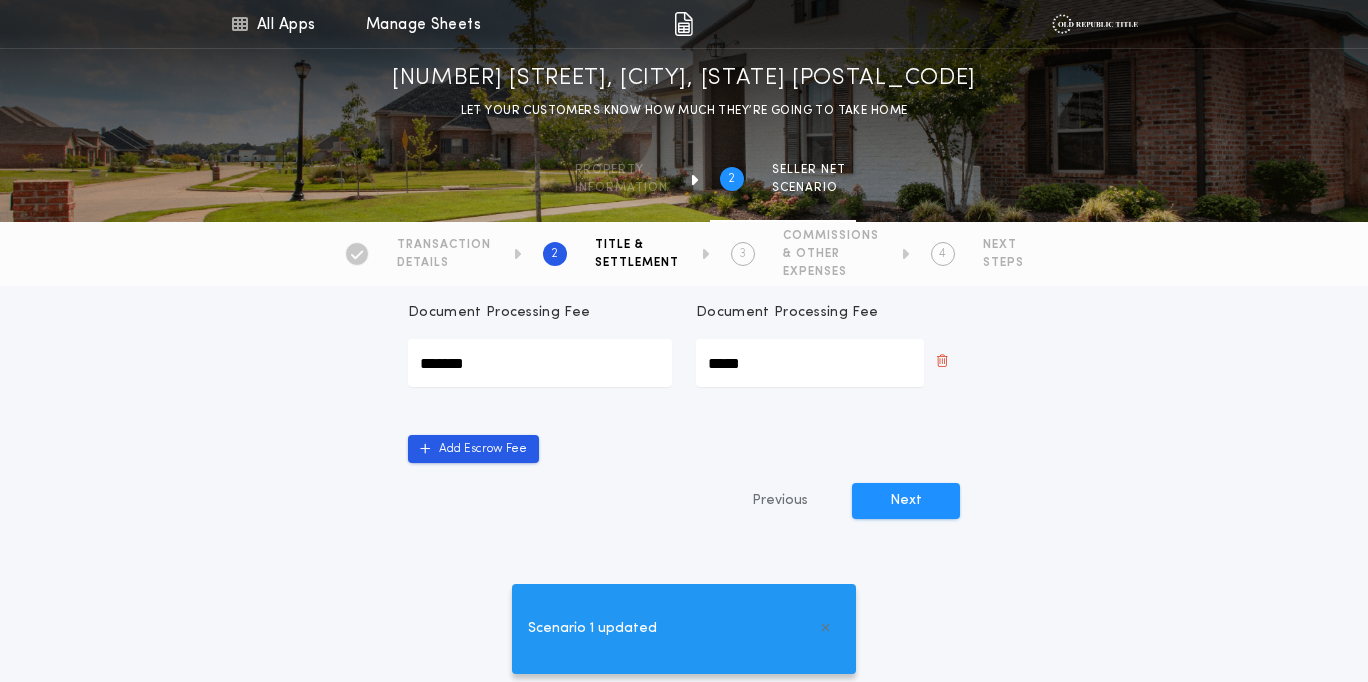 click on "*******" at bounding box center (540, 363) 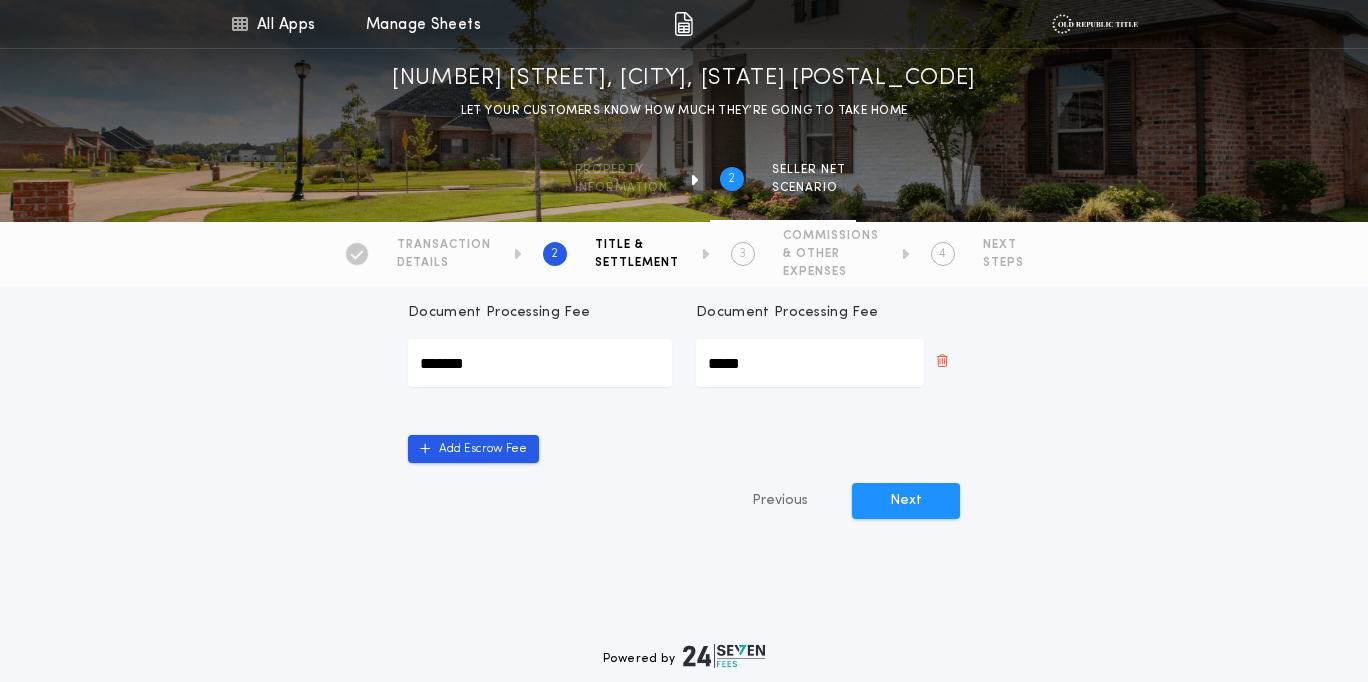 click on "*******" at bounding box center (540, 363) 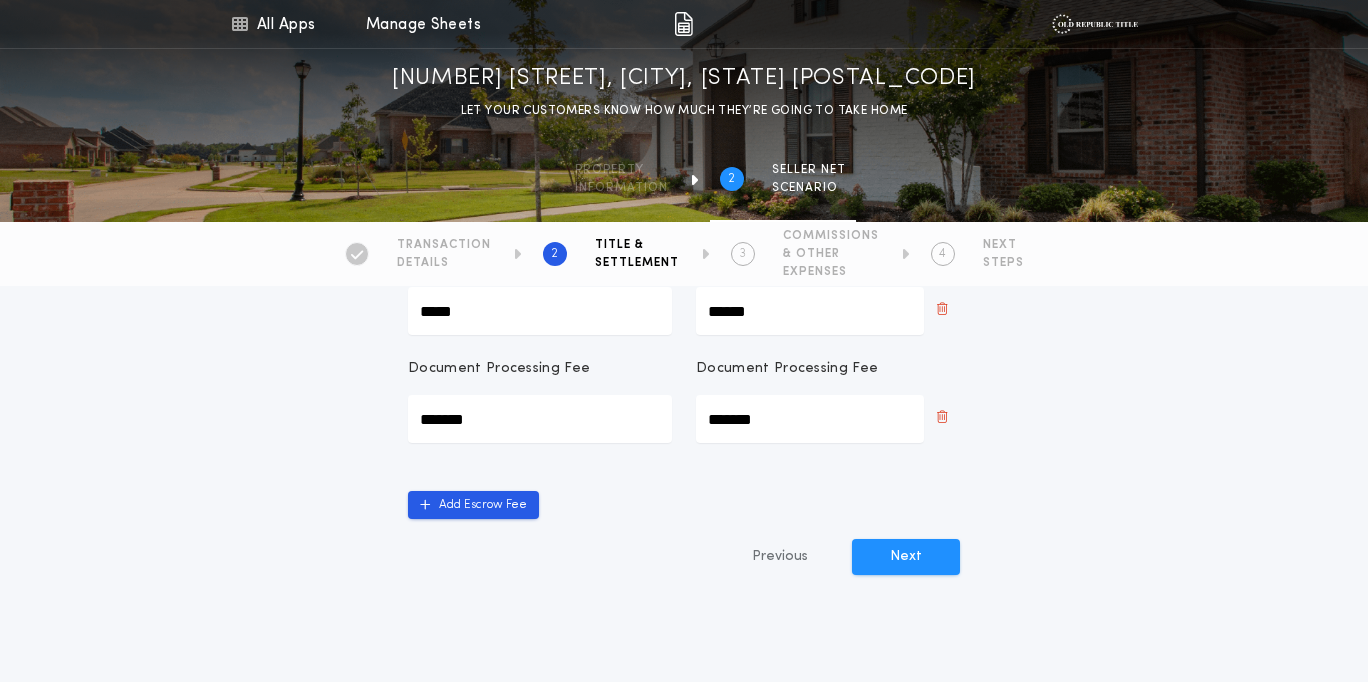 scroll, scrollTop: 578, scrollLeft: 0, axis: vertical 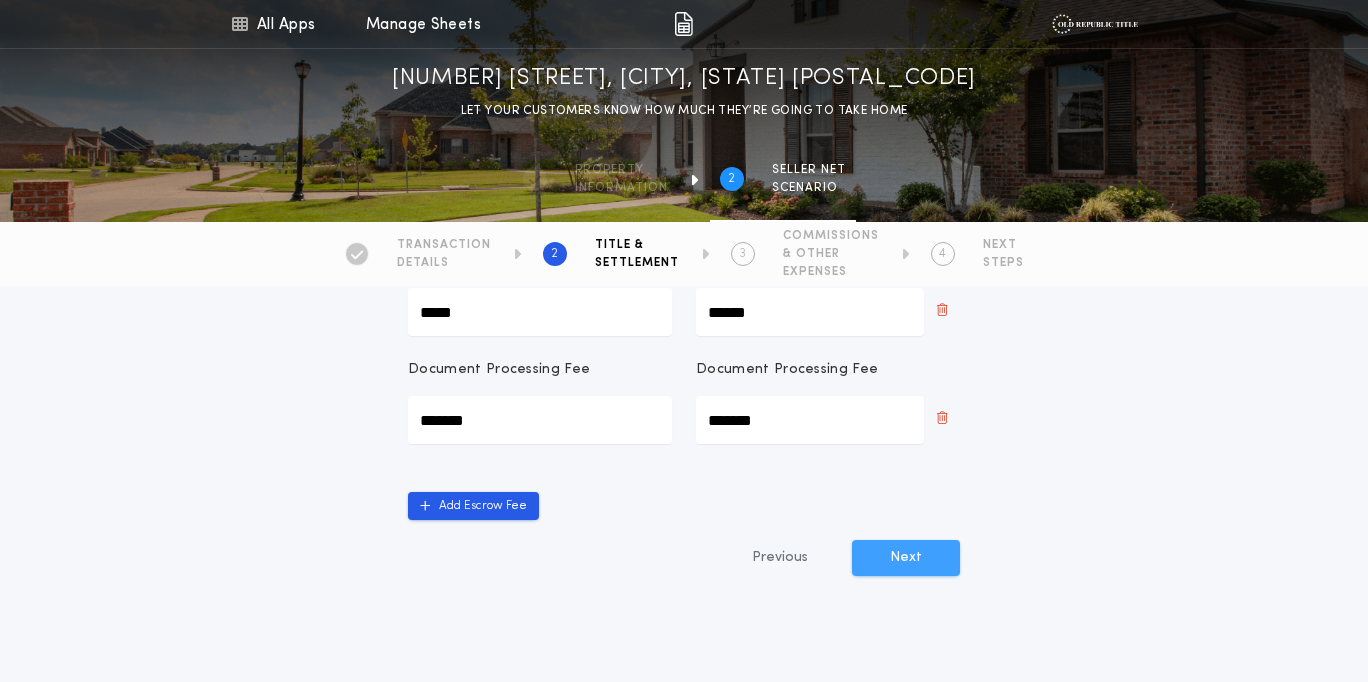 type on "*******" 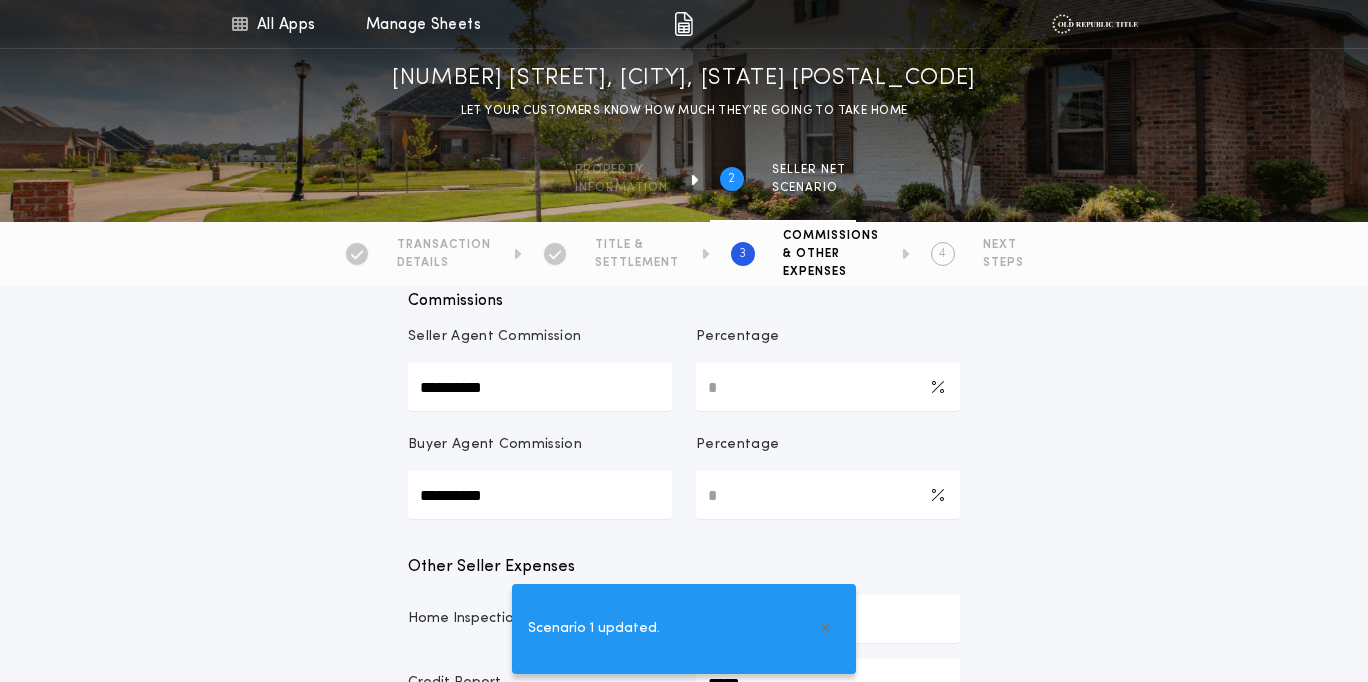 scroll, scrollTop: 242, scrollLeft: 0, axis: vertical 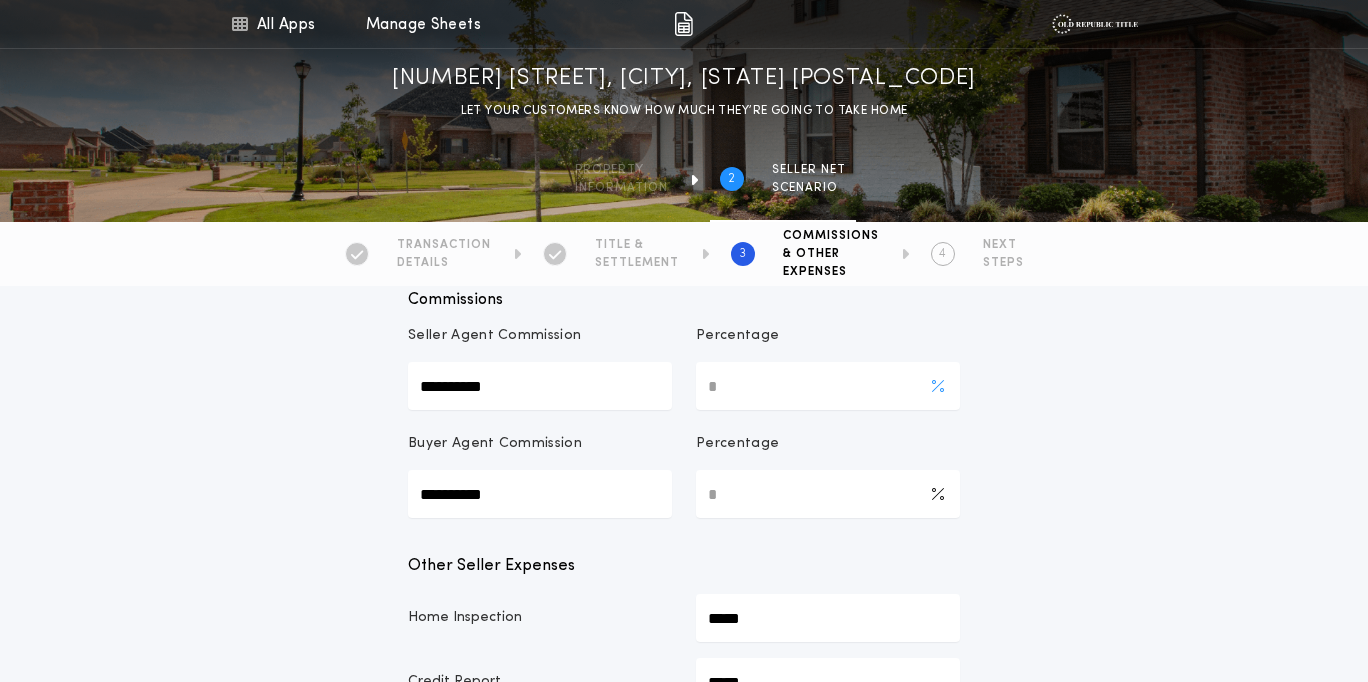click on "*" at bounding box center (828, 386) 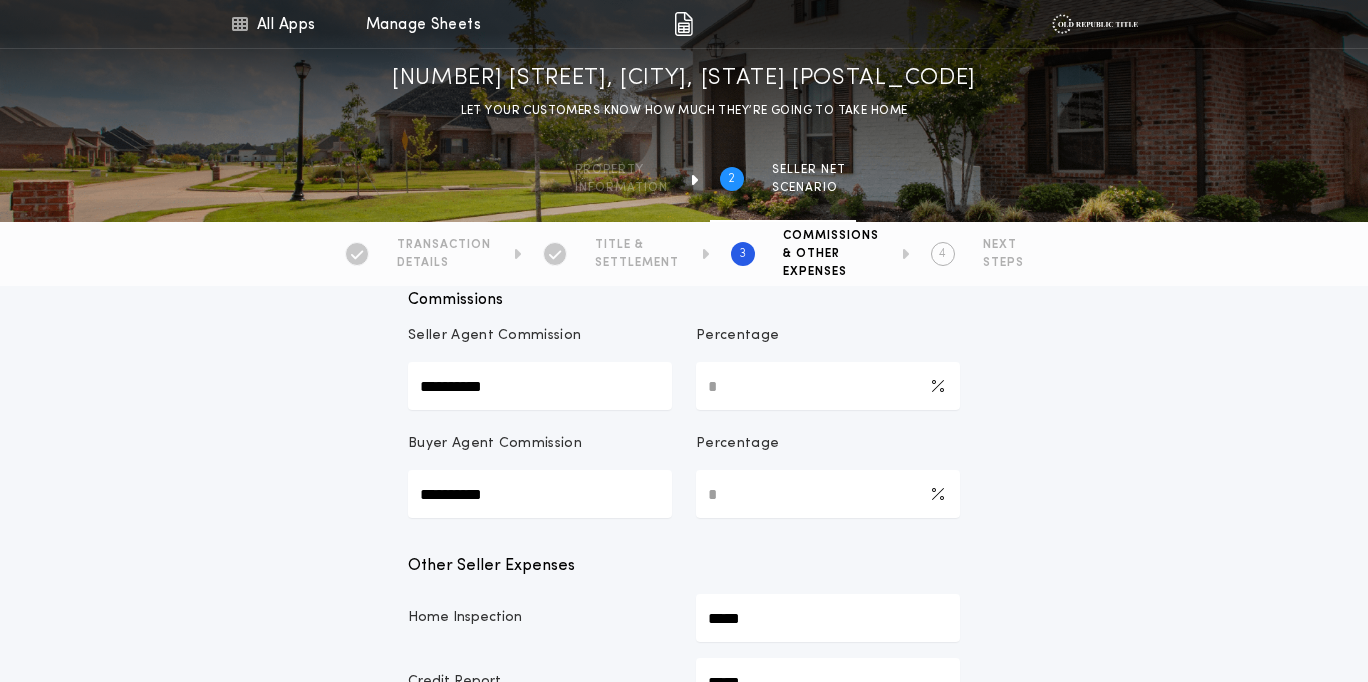 type on "***" 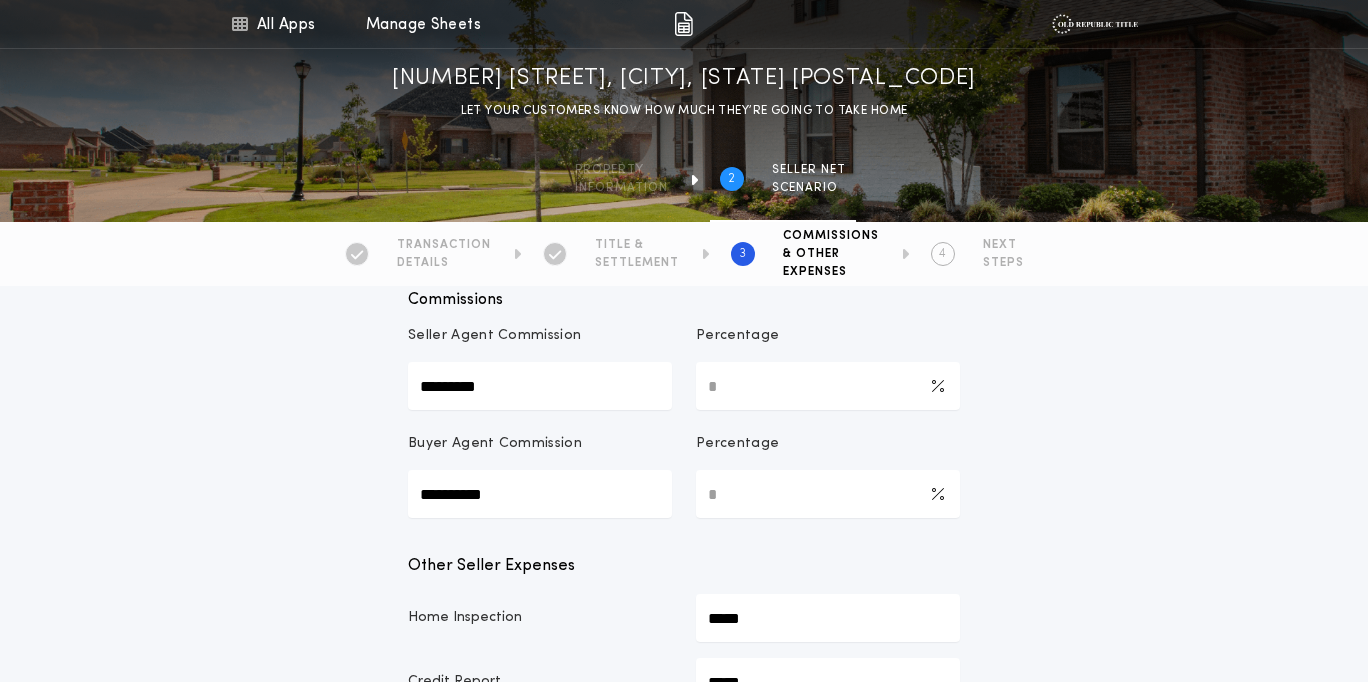 click on "**********" at bounding box center (684, 801) 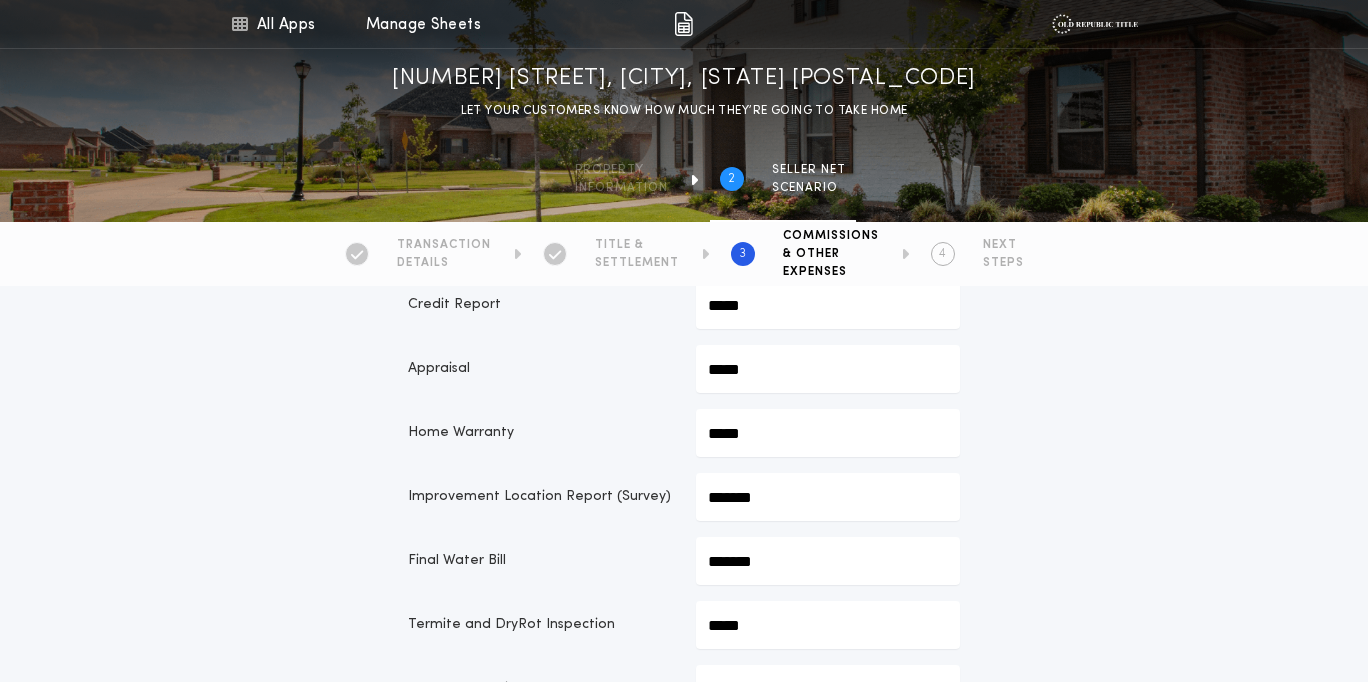 scroll, scrollTop: 637, scrollLeft: 0, axis: vertical 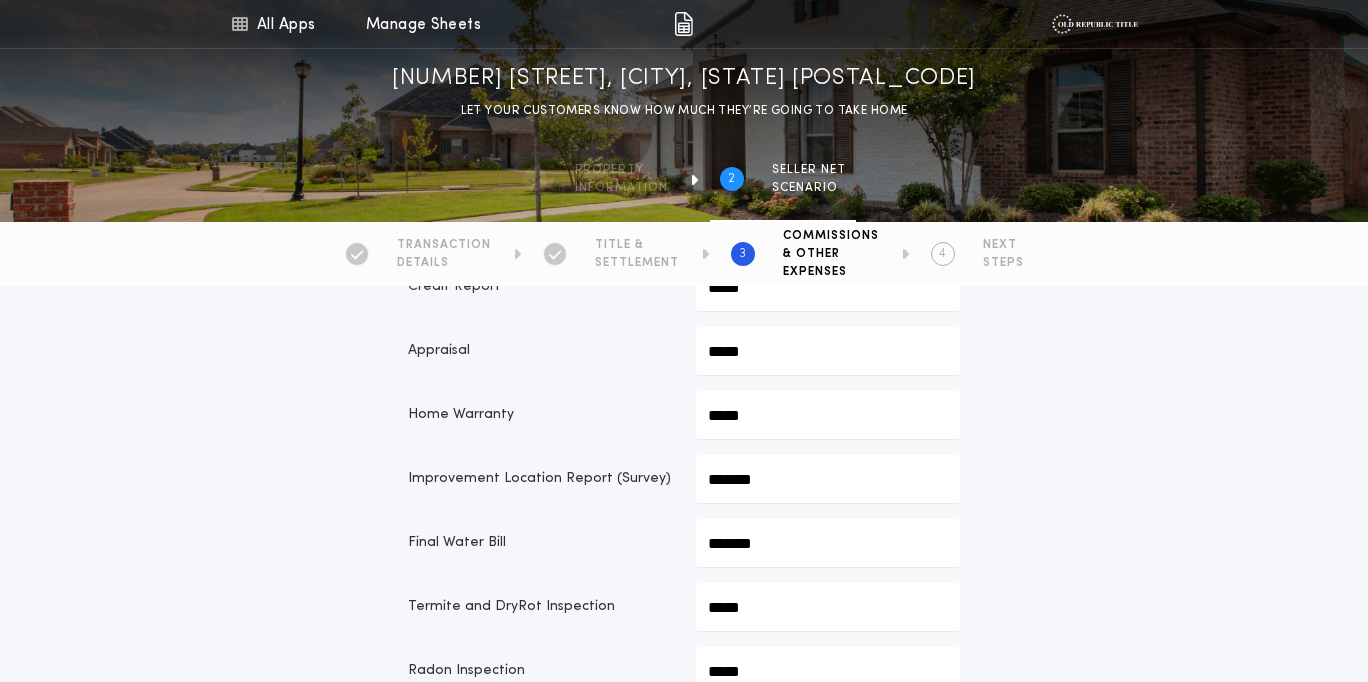 click on "*******" at bounding box center [828, -235] 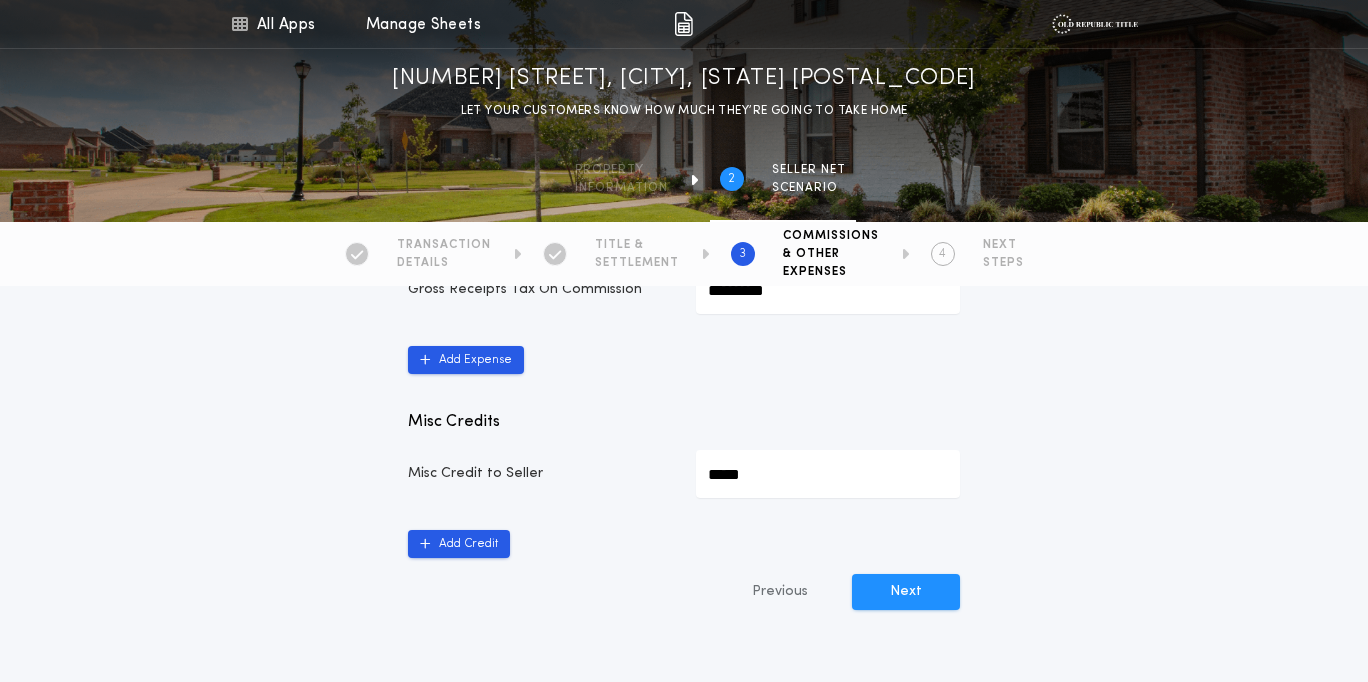 scroll, scrollTop: 1087, scrollLeft: 0, axis: vertical 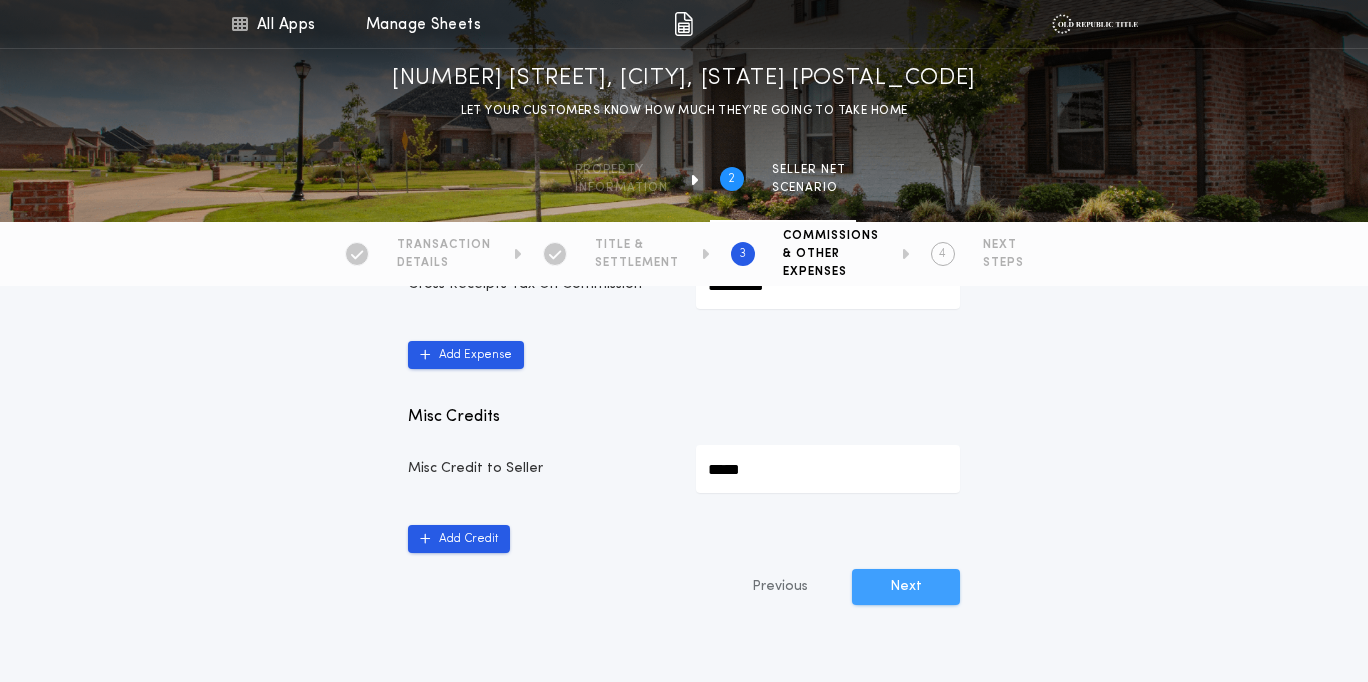click on "Next" at bounding box center (906, 587) 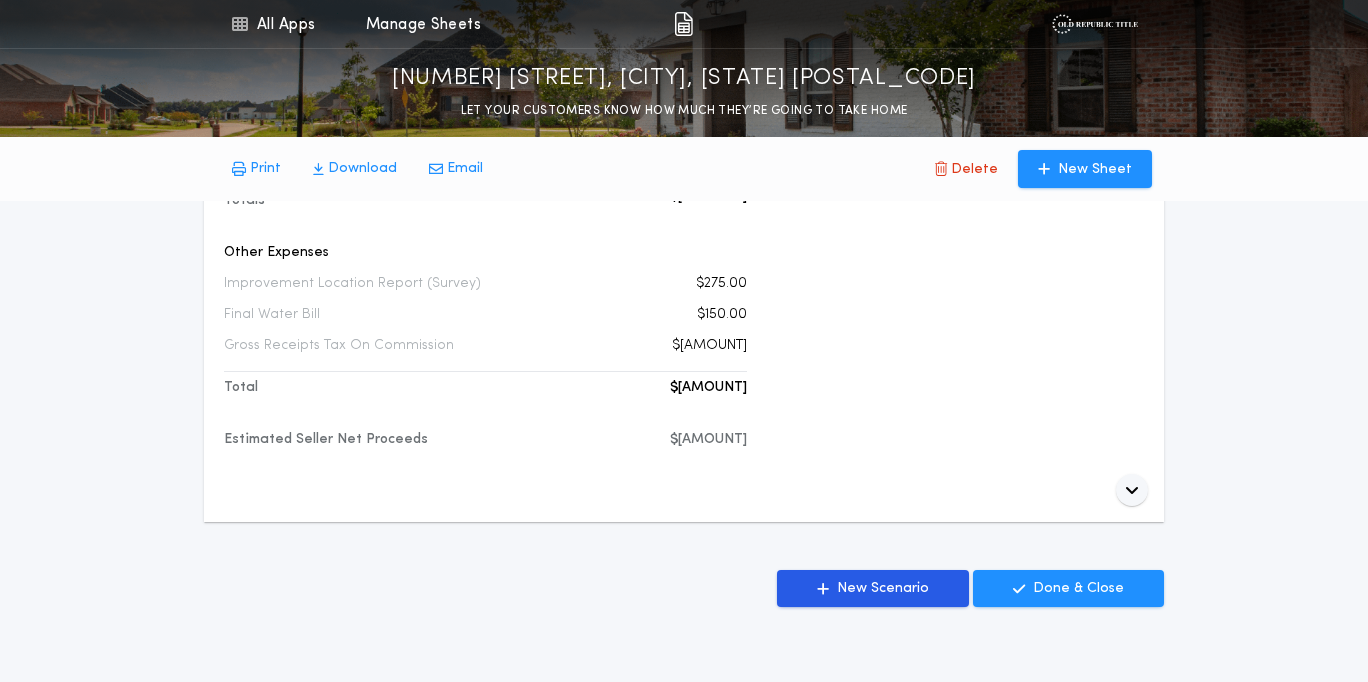scroll, scrollTop: 1145, scrollLeft: 0, axis: vertical 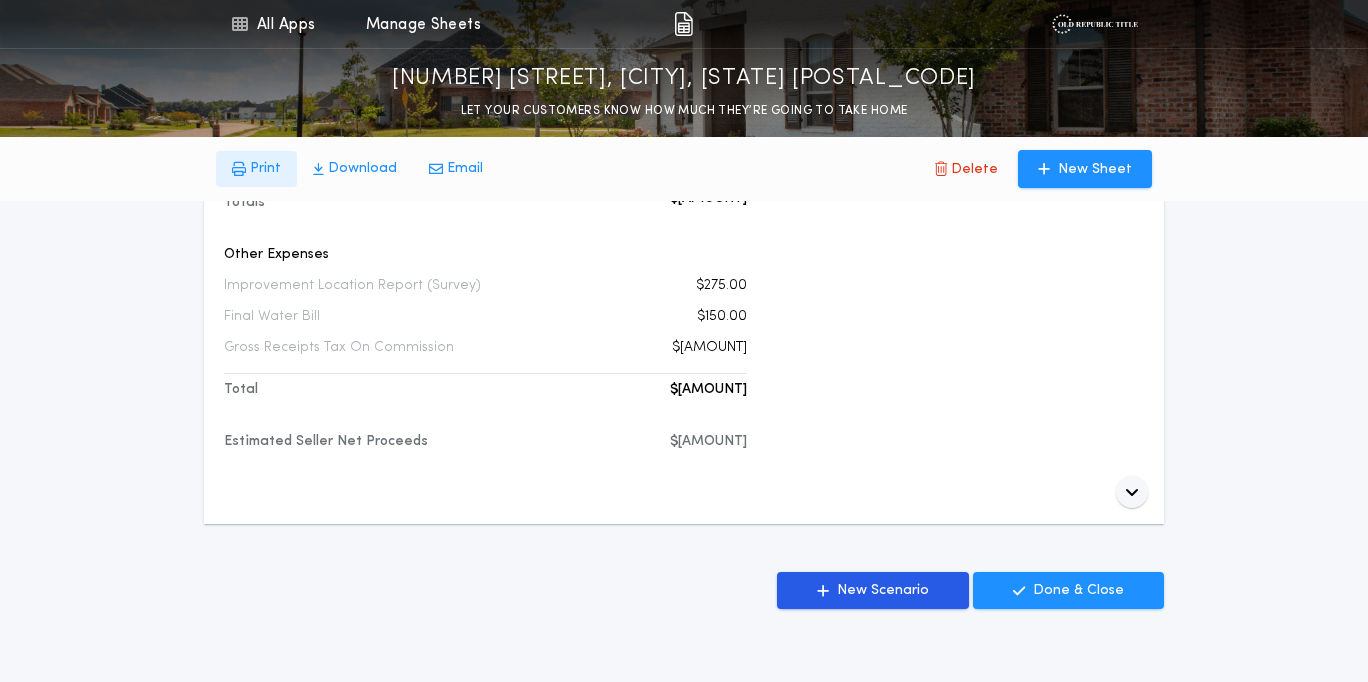 click on "Print" at bounding box center (265, 169) 